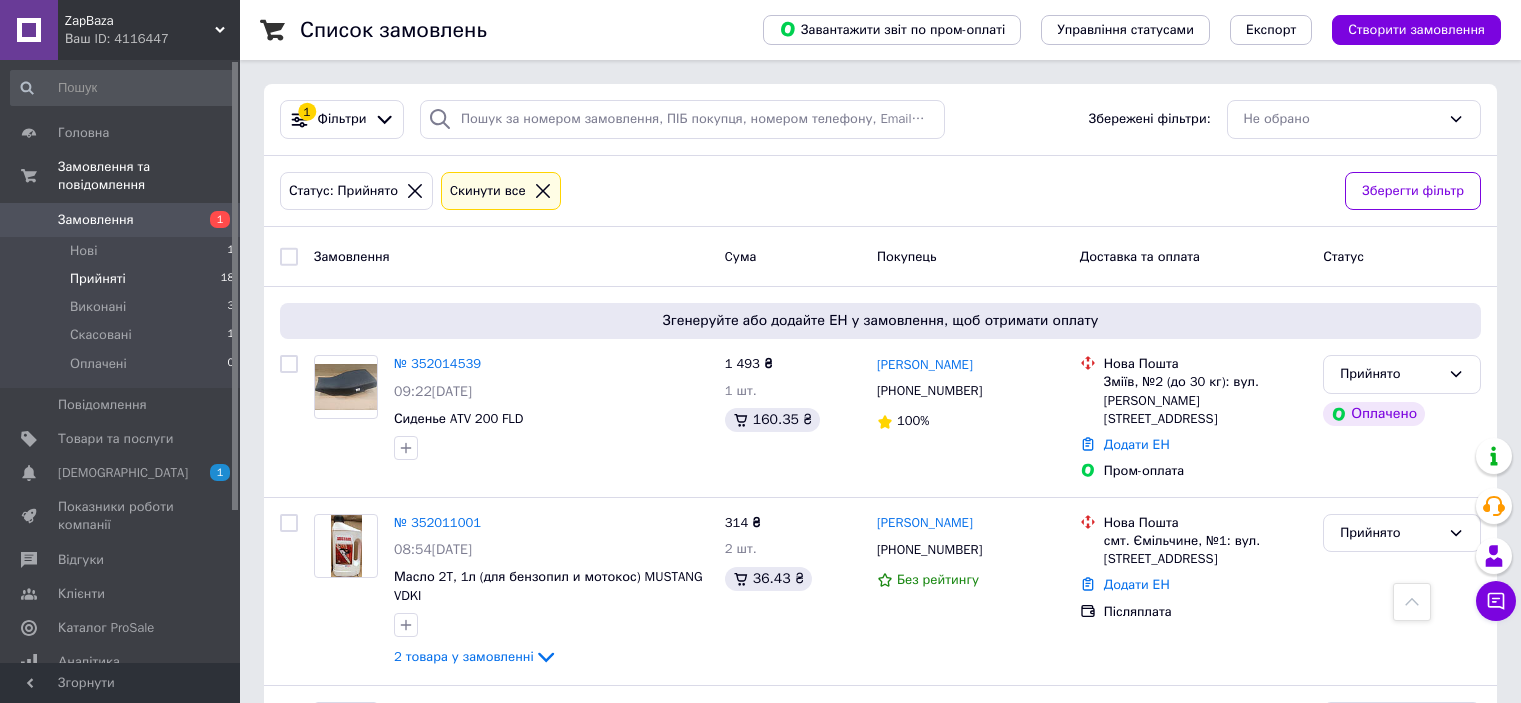 scroll, scrollTop: 2930, scrollLeft: 0, axis: vertical 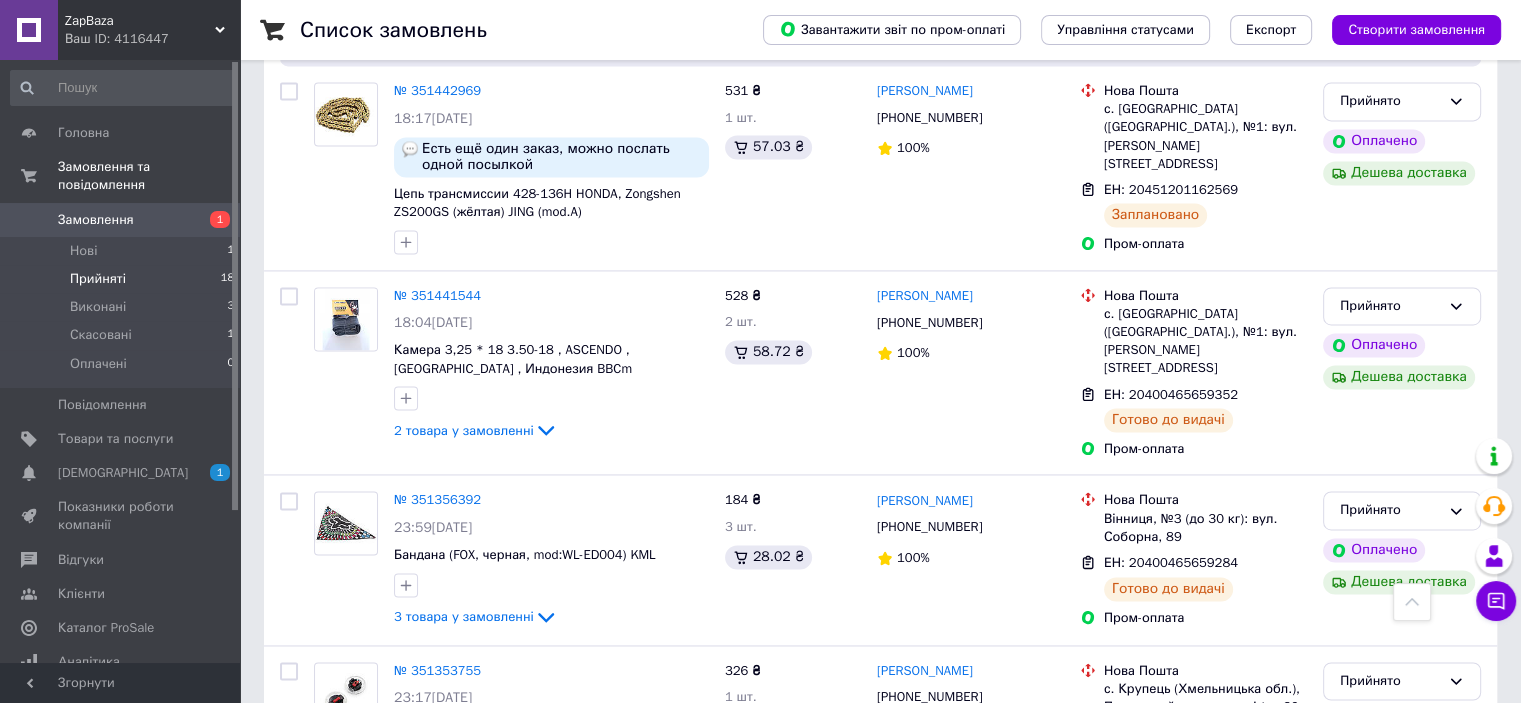 click on "Прийняті 18" at bounding box center (123, 279) 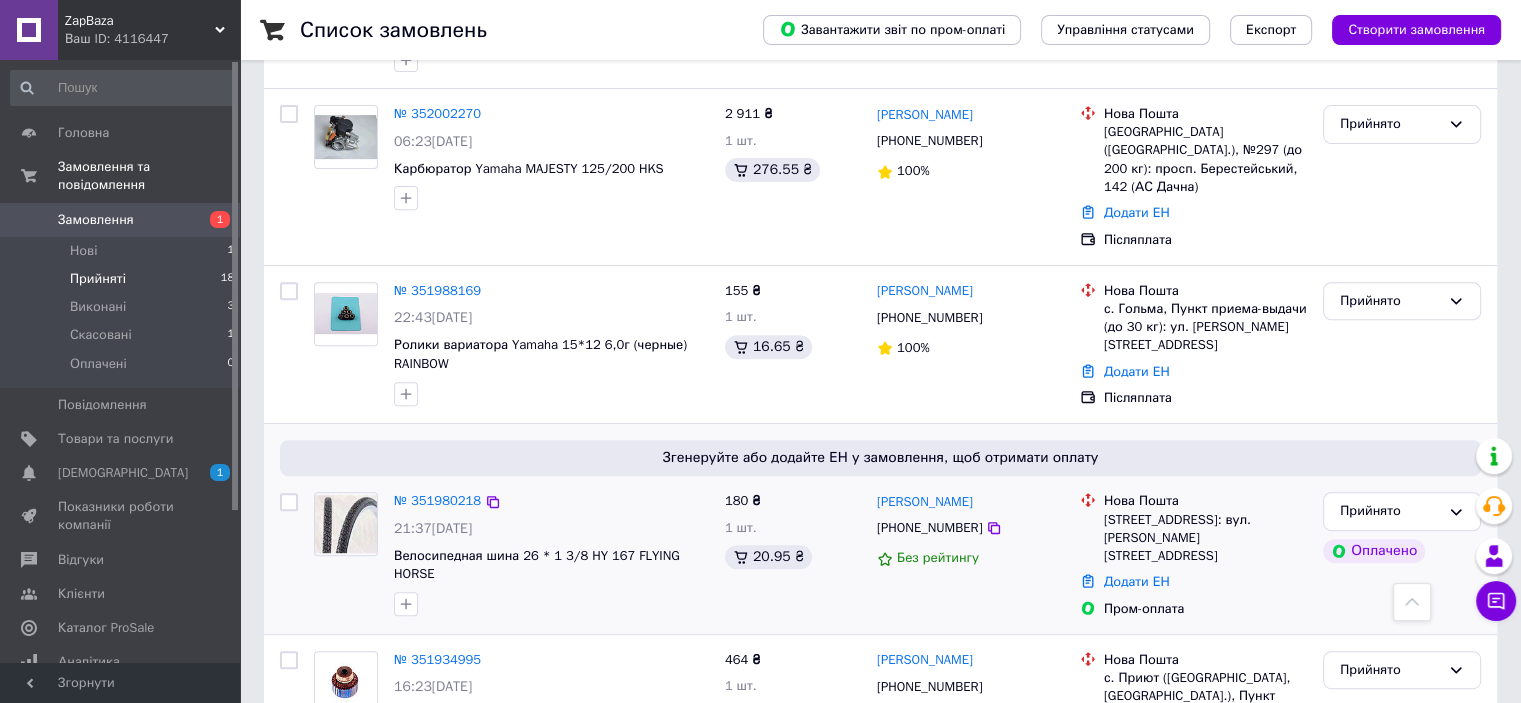 scroll, scrollTop: 800, scrollLeft: 0, axis: vertical 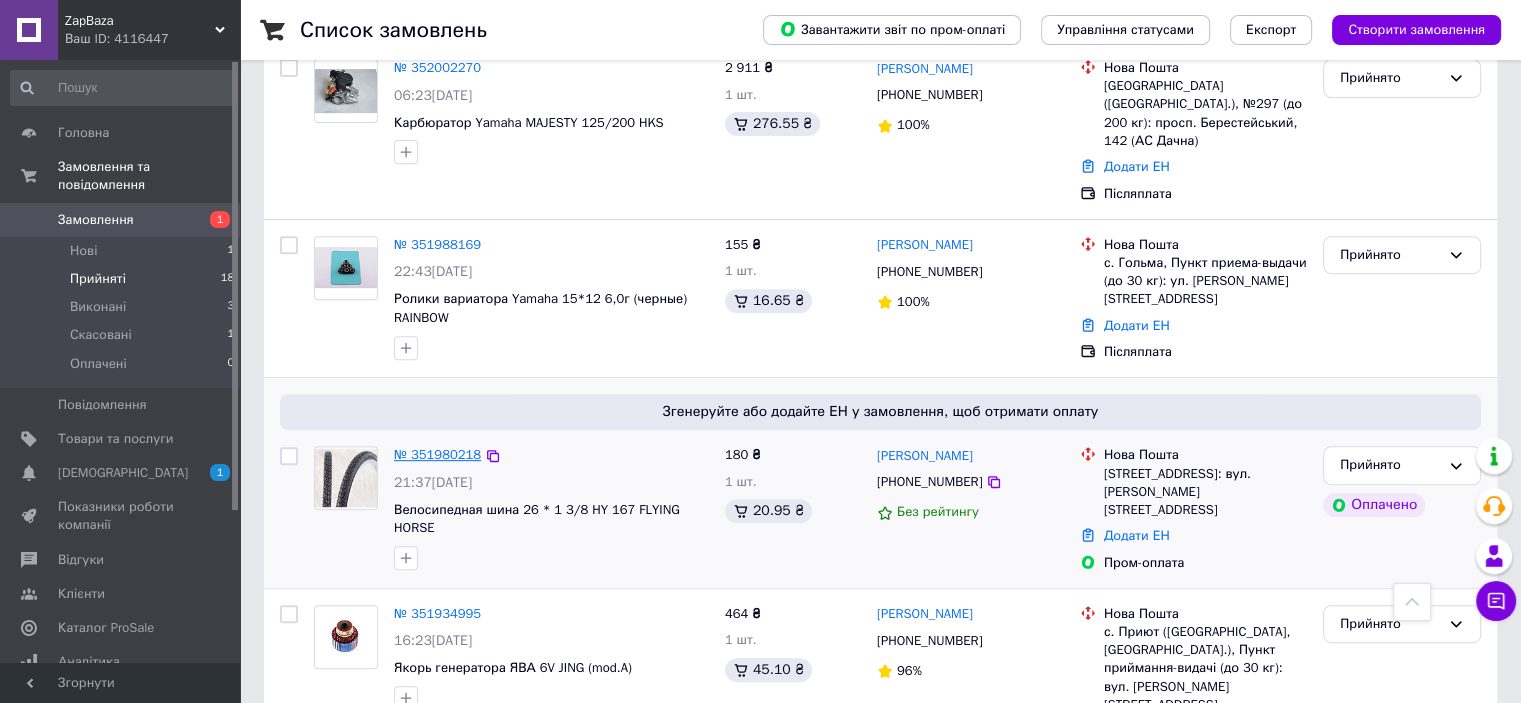 click on "№ 351980218" at bounding box center [437, 454] 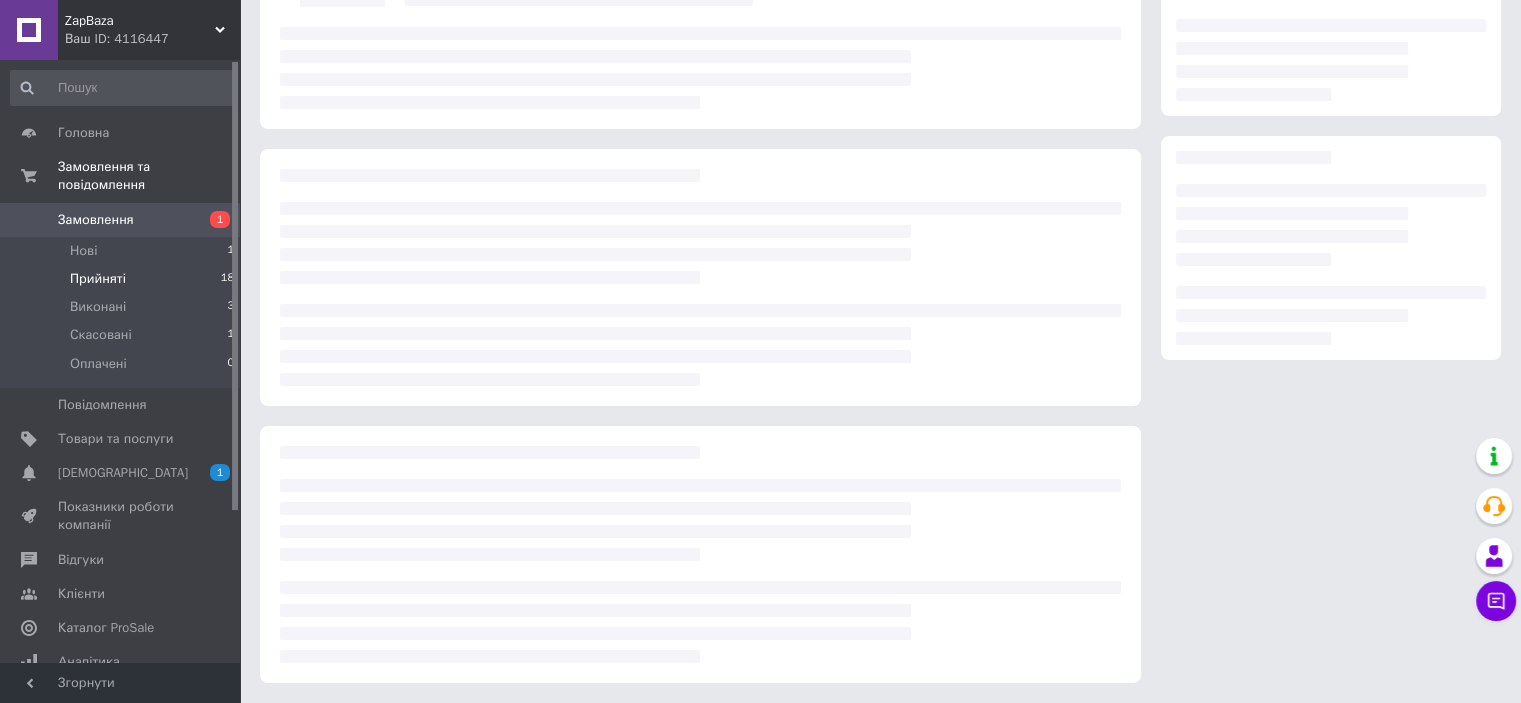 scroll, scrollTop: 740, scrollLeft: 0, axis: vertical 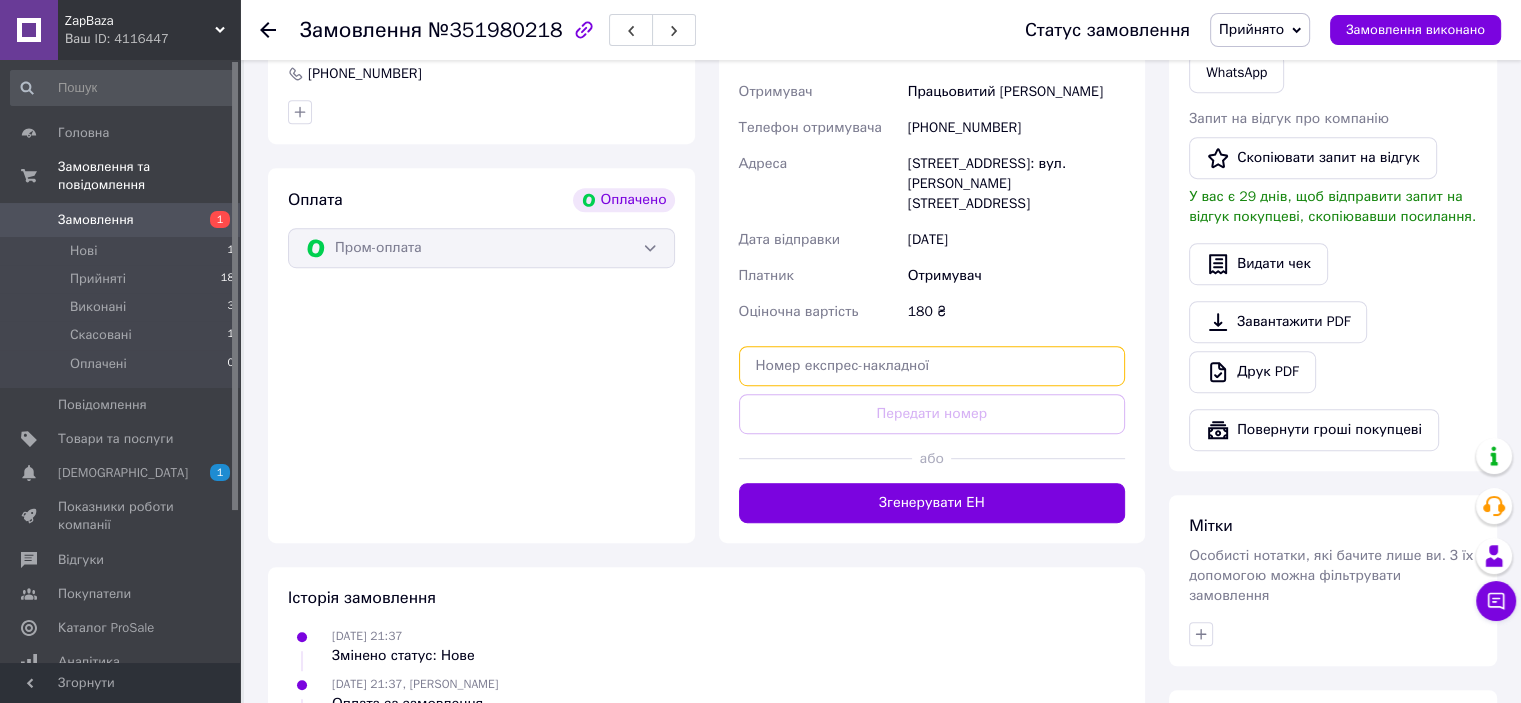 paste on "20400466246037" 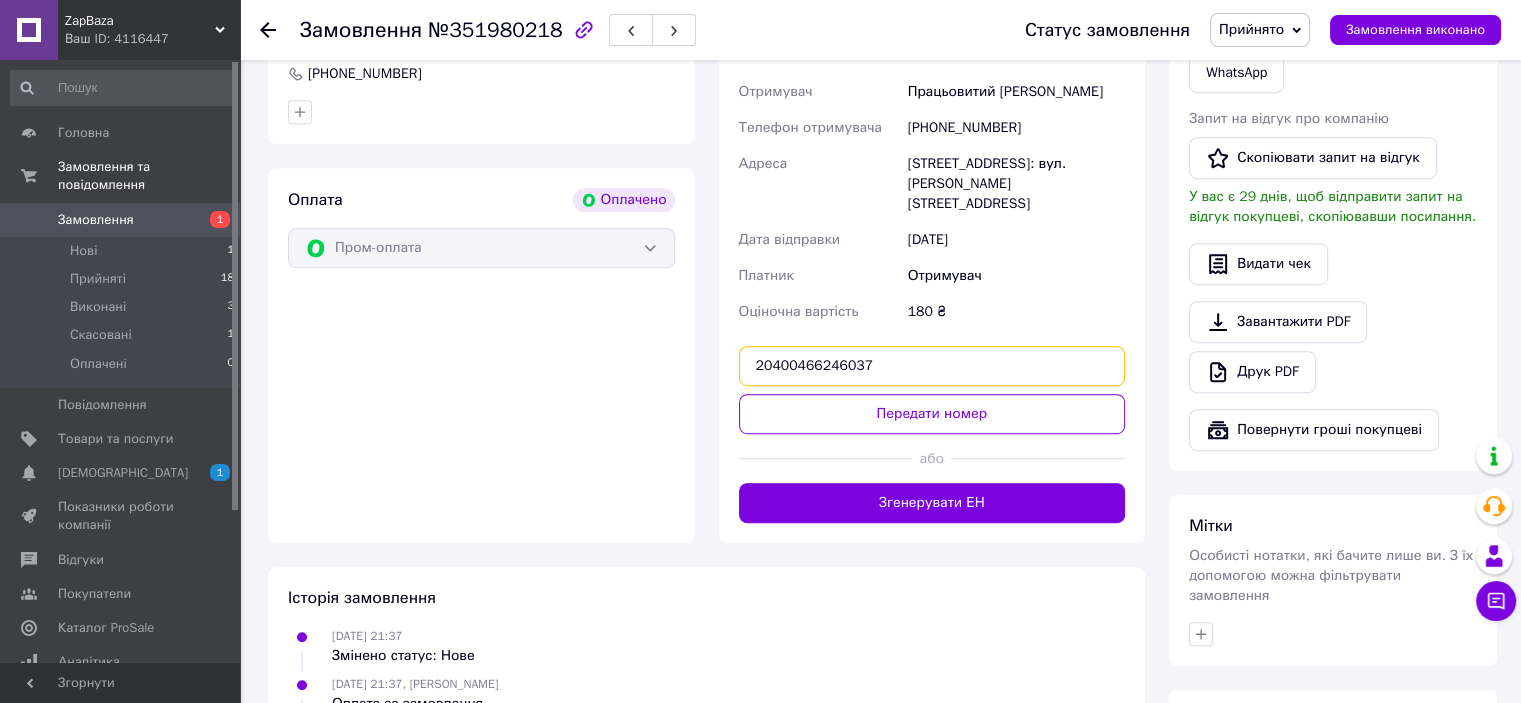 type on "20400466246037" 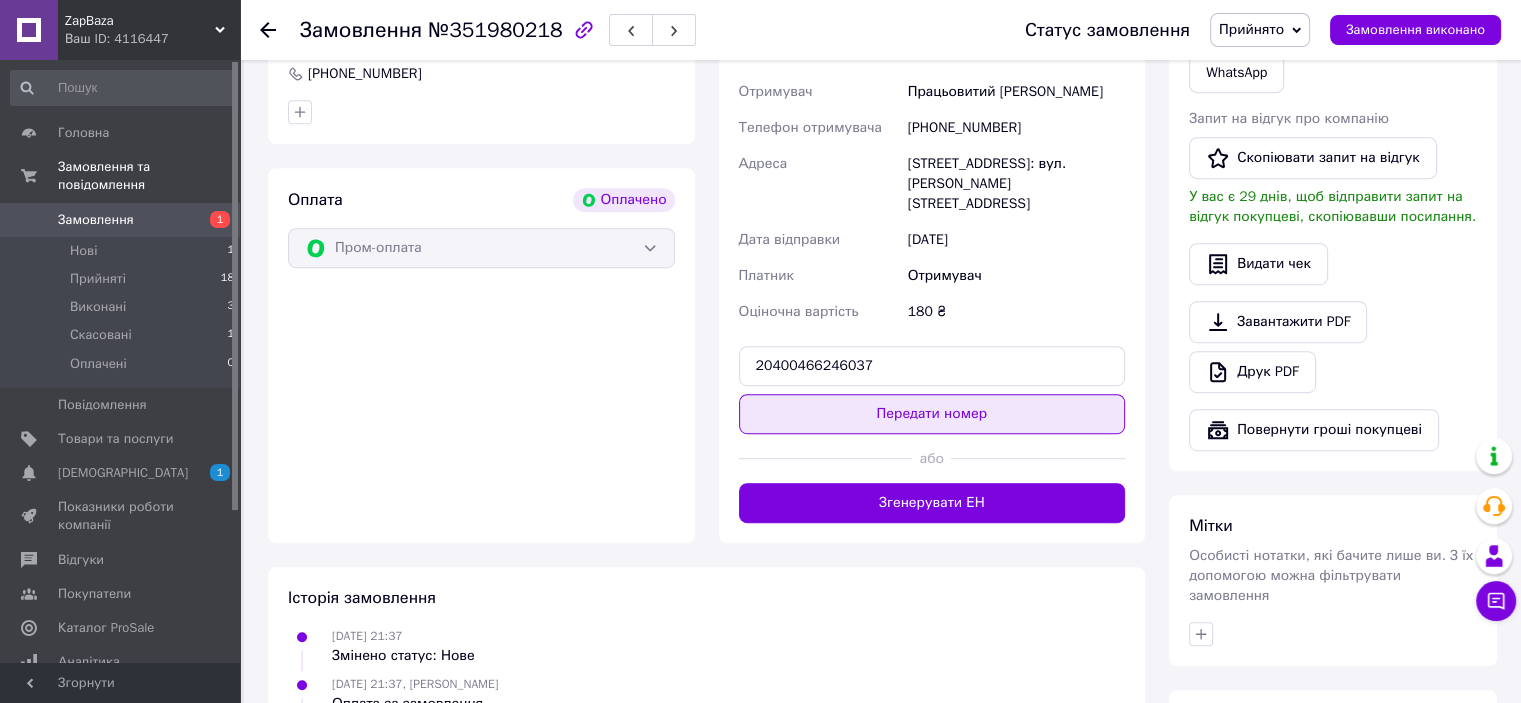 click on "Передати номер" at bounding box center (932, 414) 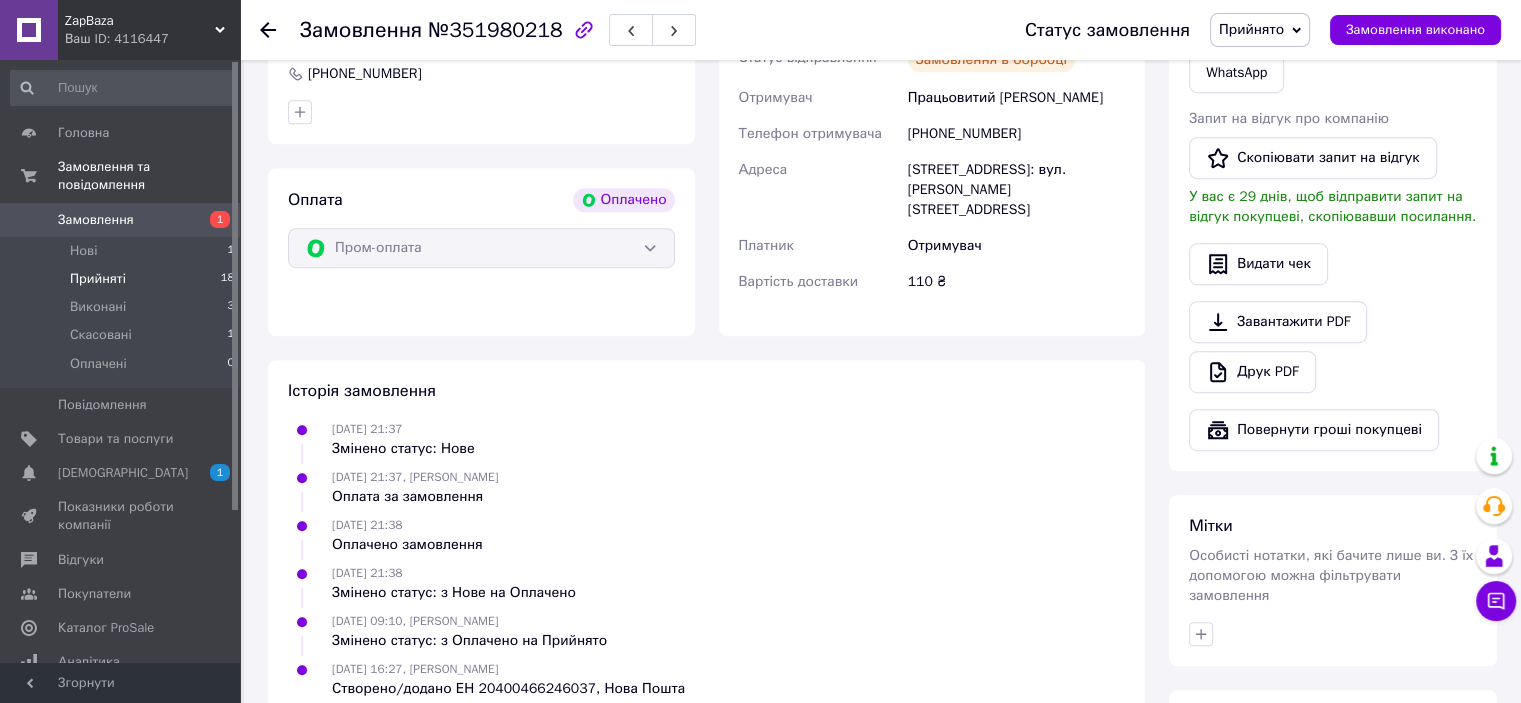 click on "Прийняті 18" at bounding box center [123, 279] 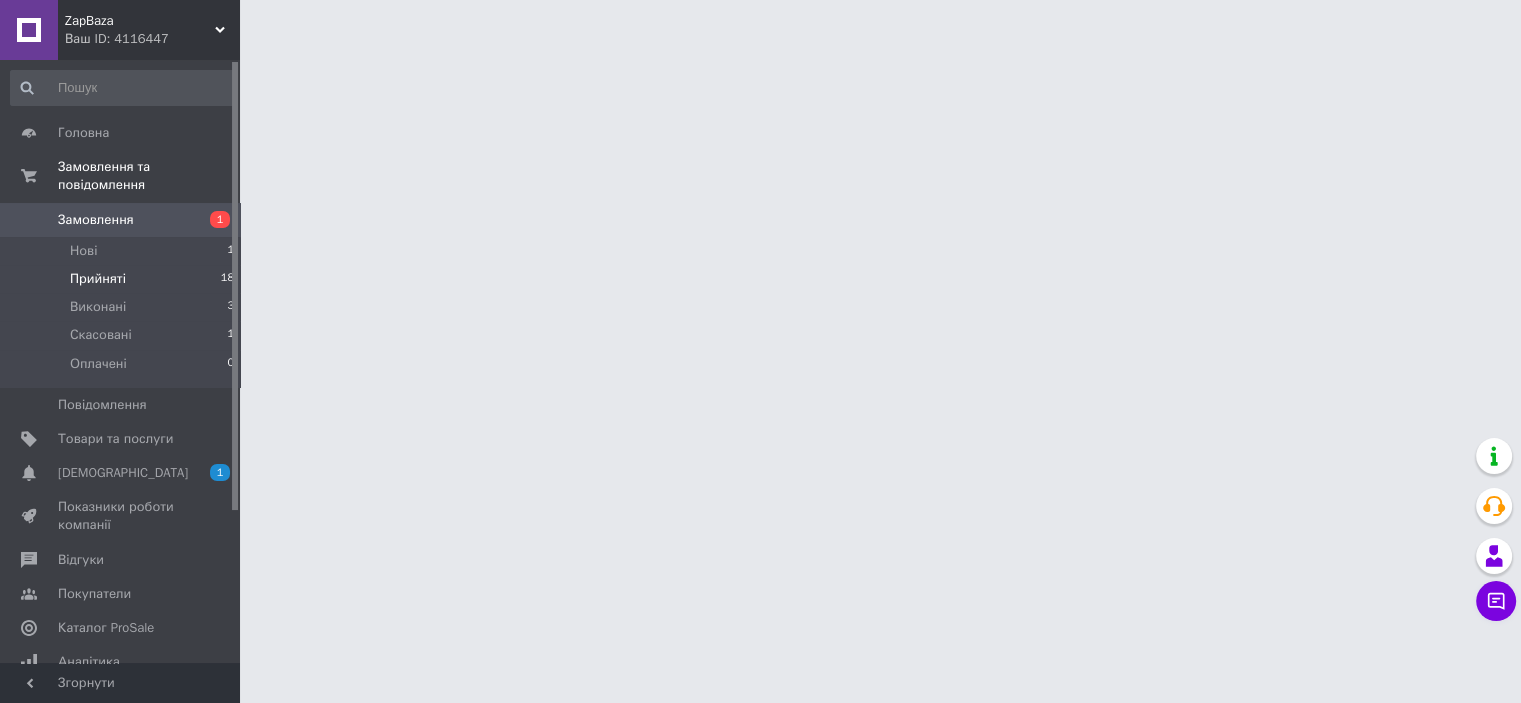 scroll, scrollTop: 0, scrollLeft: 0, axis: both 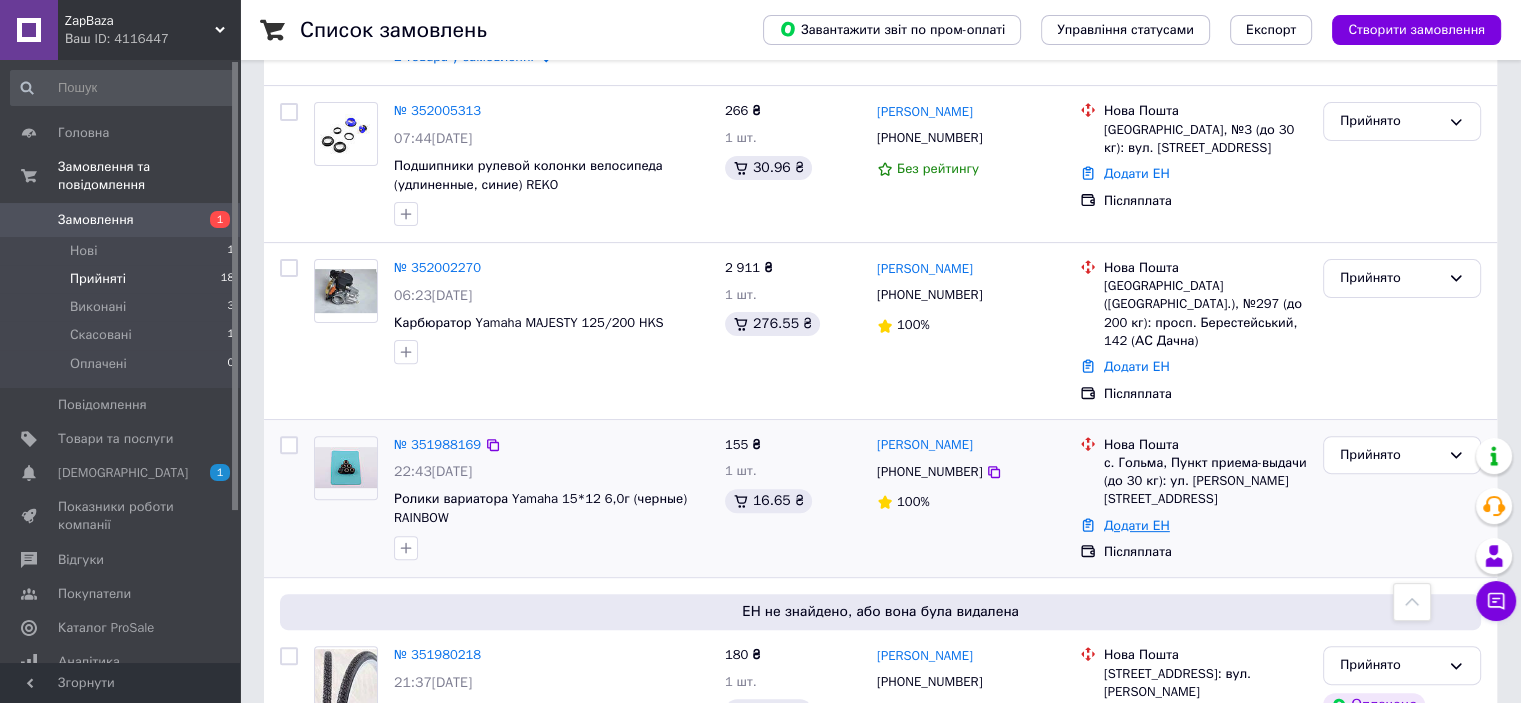 click on "Додати ЕН" at bounding box center [1137, 525] 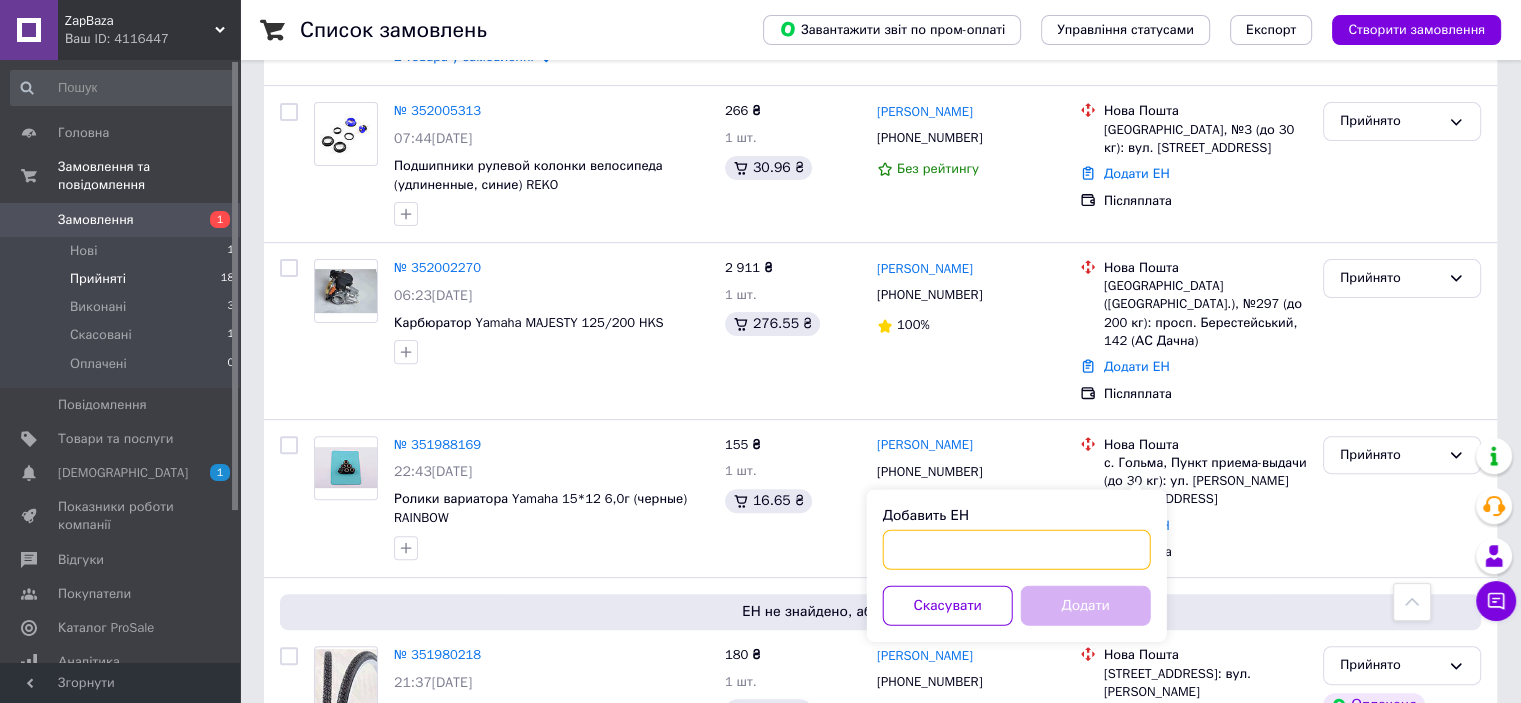 paste on "20400466245093" 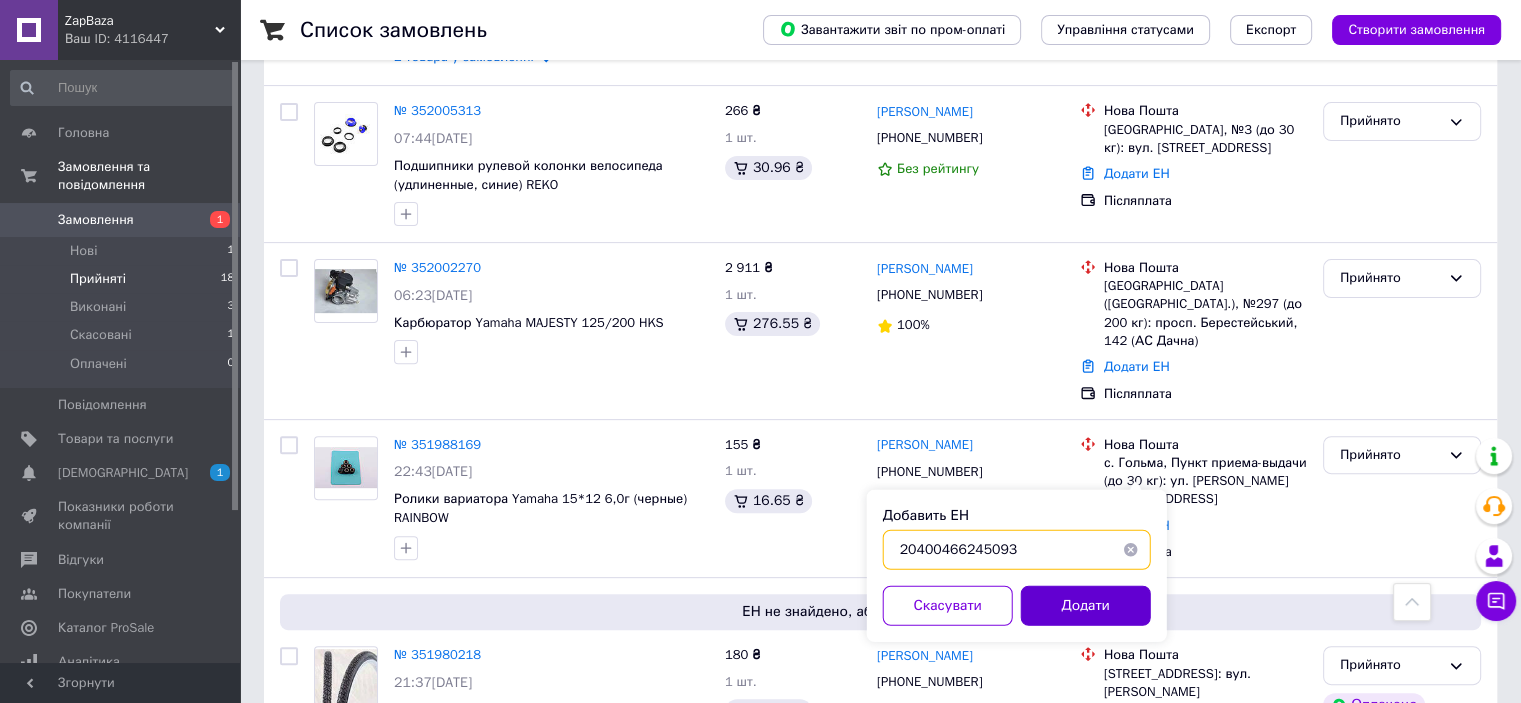 type on "20400466245093" 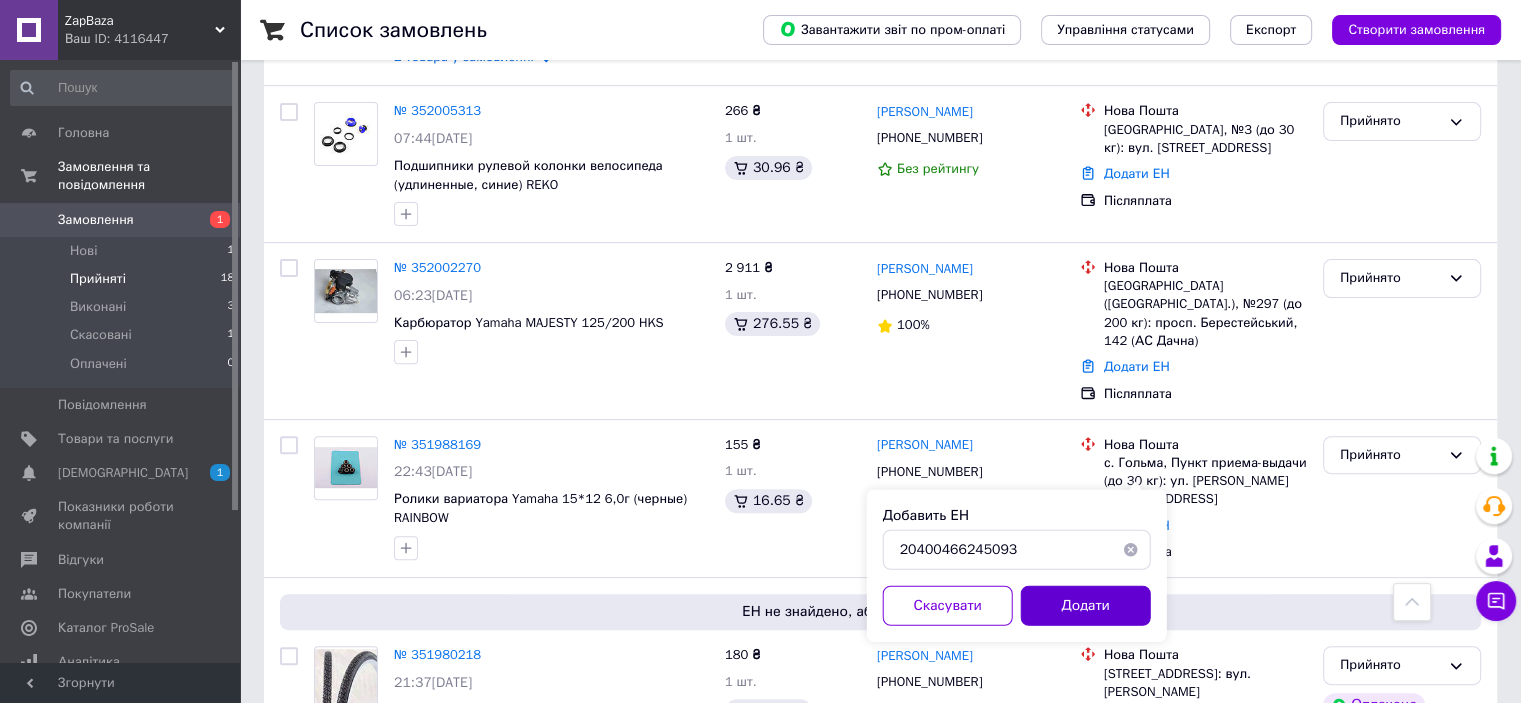 click on "Додати" at bounding box center [1086, 606] 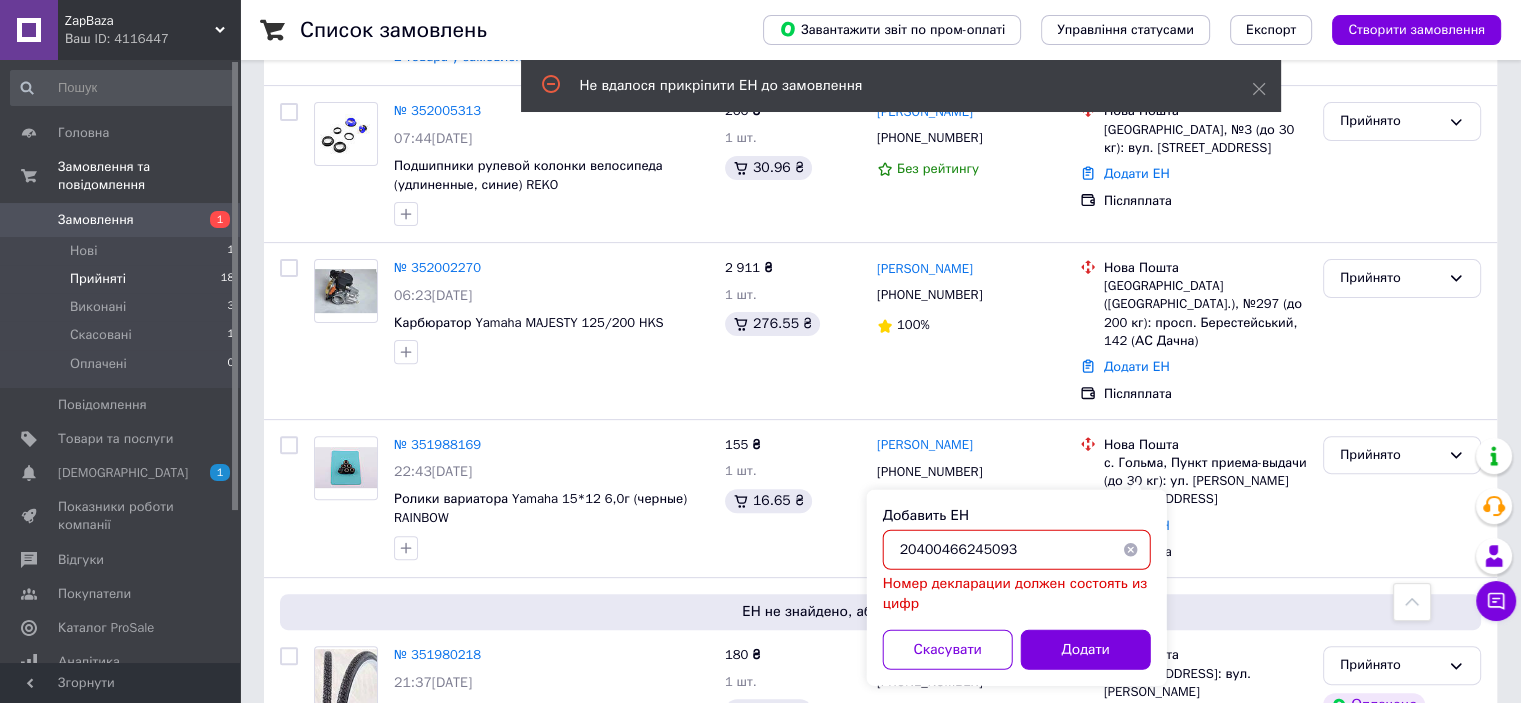 drag, startPoint x: 902, startPoint y: 551, endPoint x: 921, endPoint y: 559, distance: 20.615528 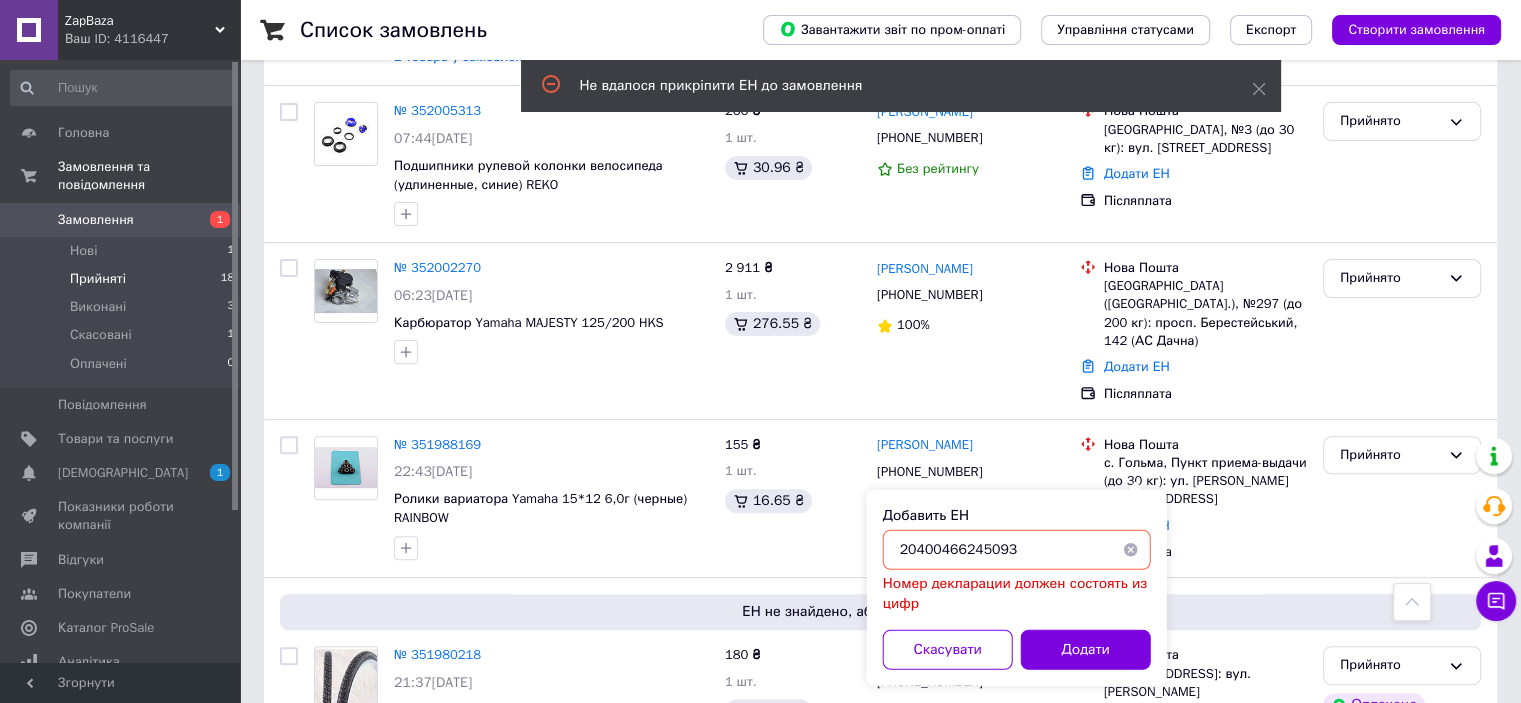 click at bounding box center [1131, 550] 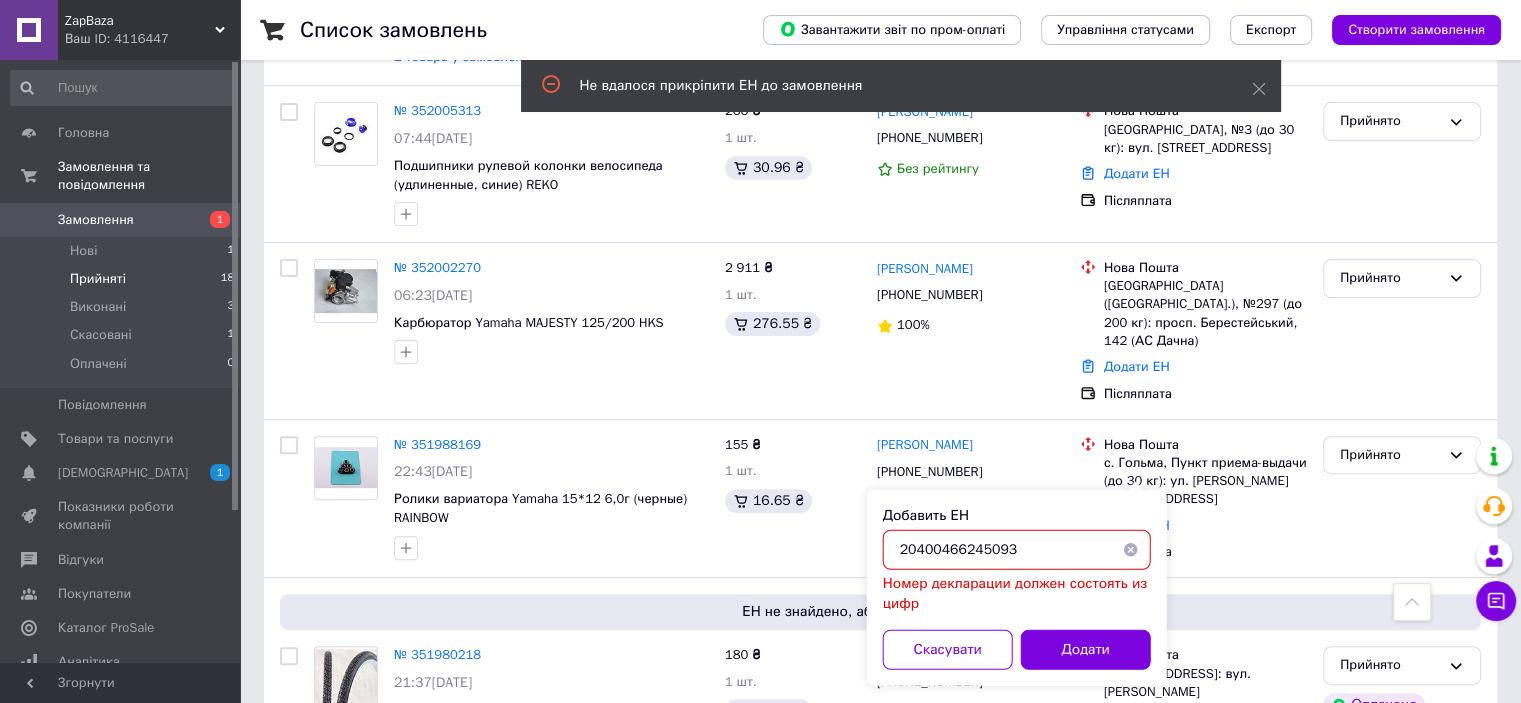 type 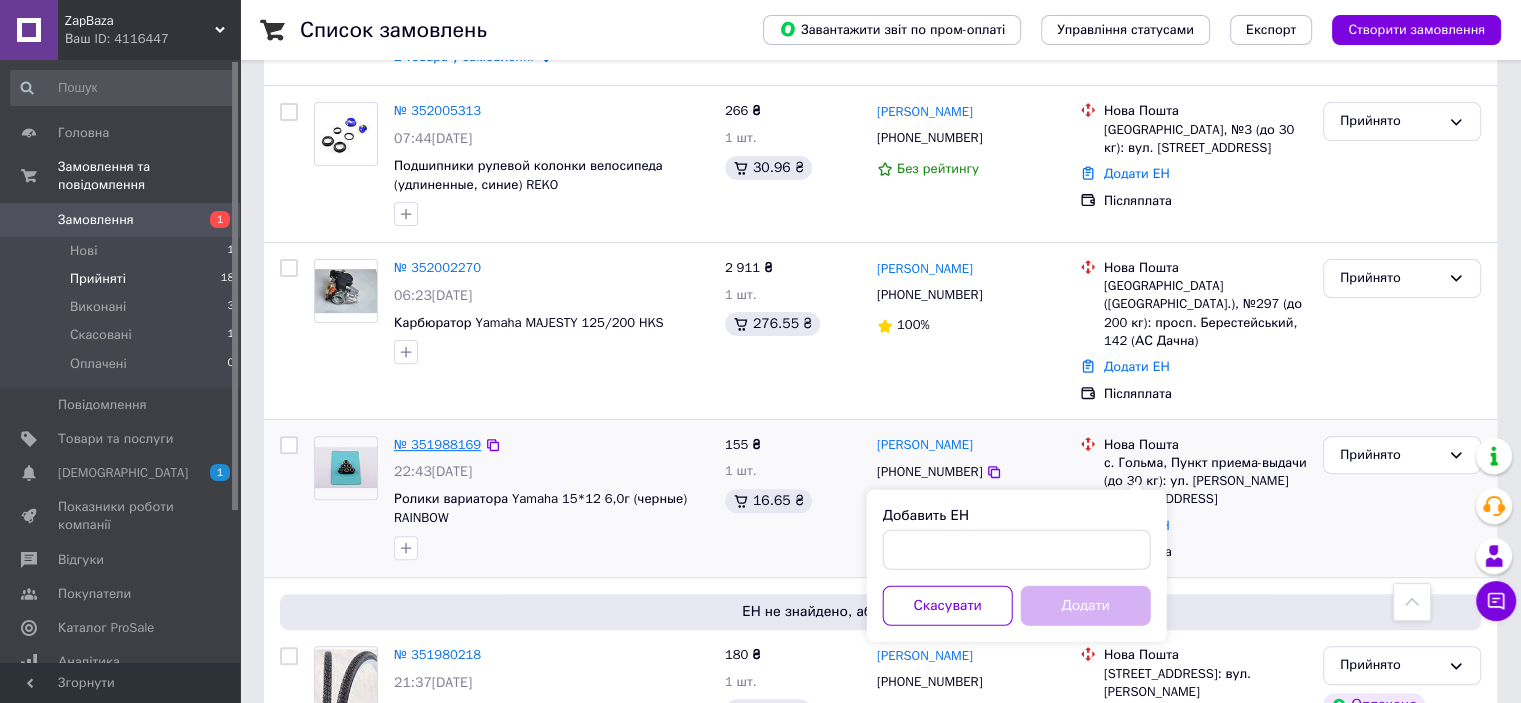 click on "№ 351988169" at bounding box center (437, 444) 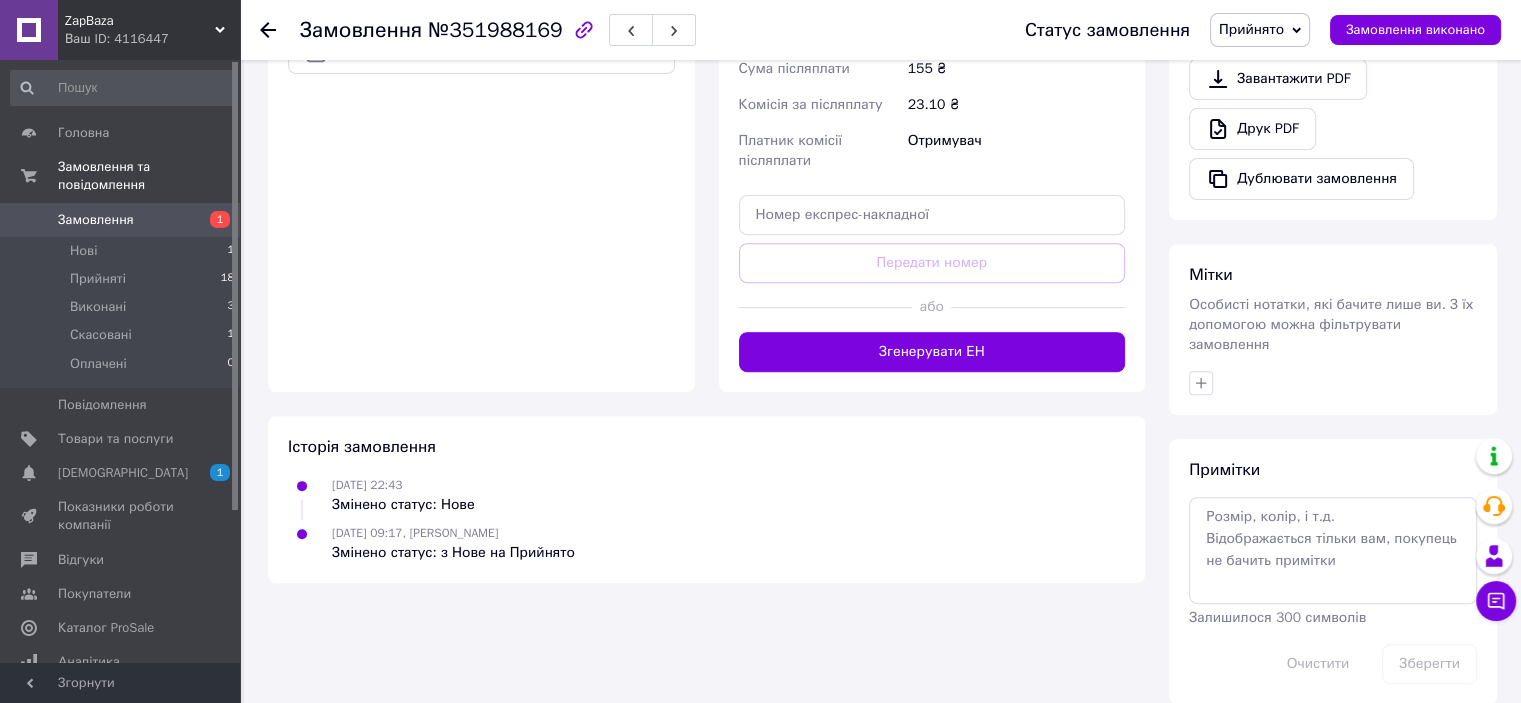 scroll, scrollTop: 728, scrollLeft: 0, axis: vertical 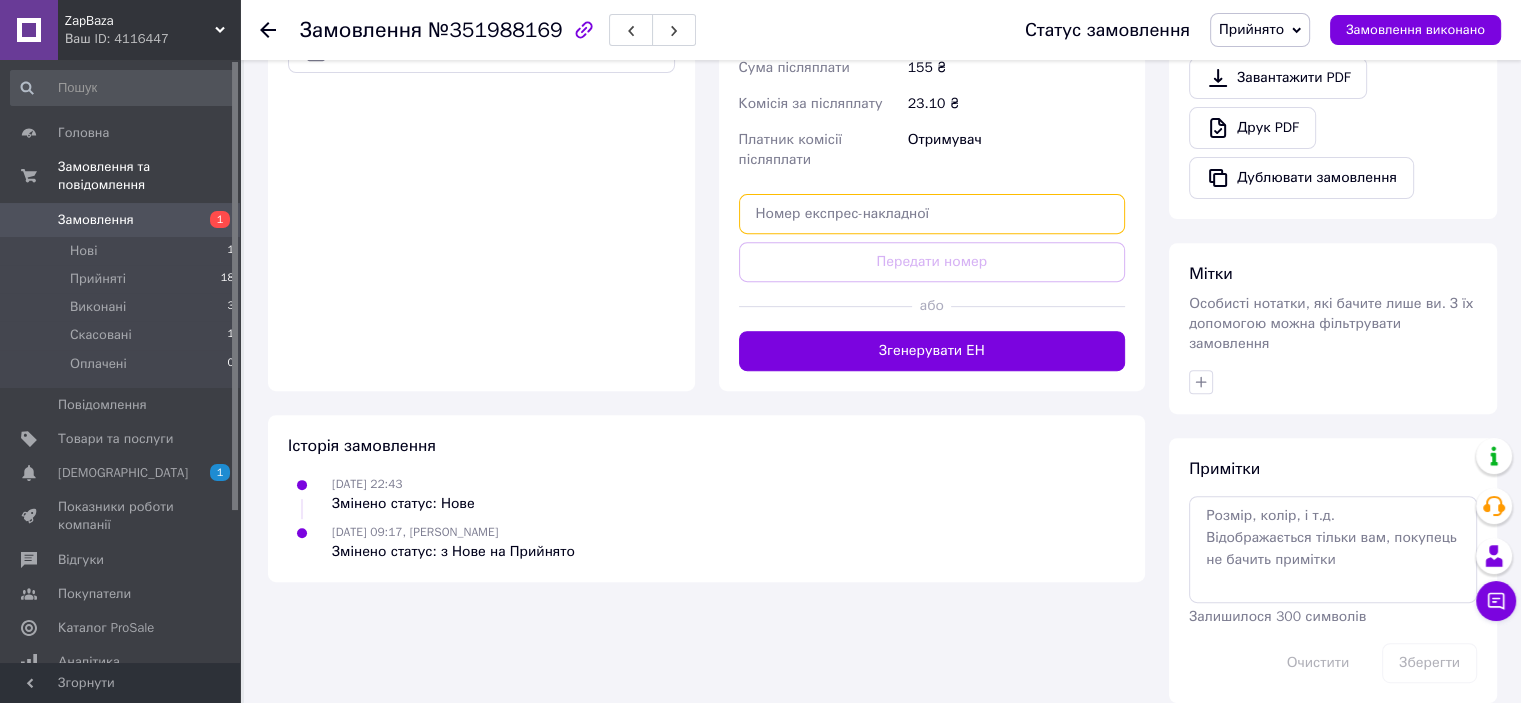 paste on "20400466245093" 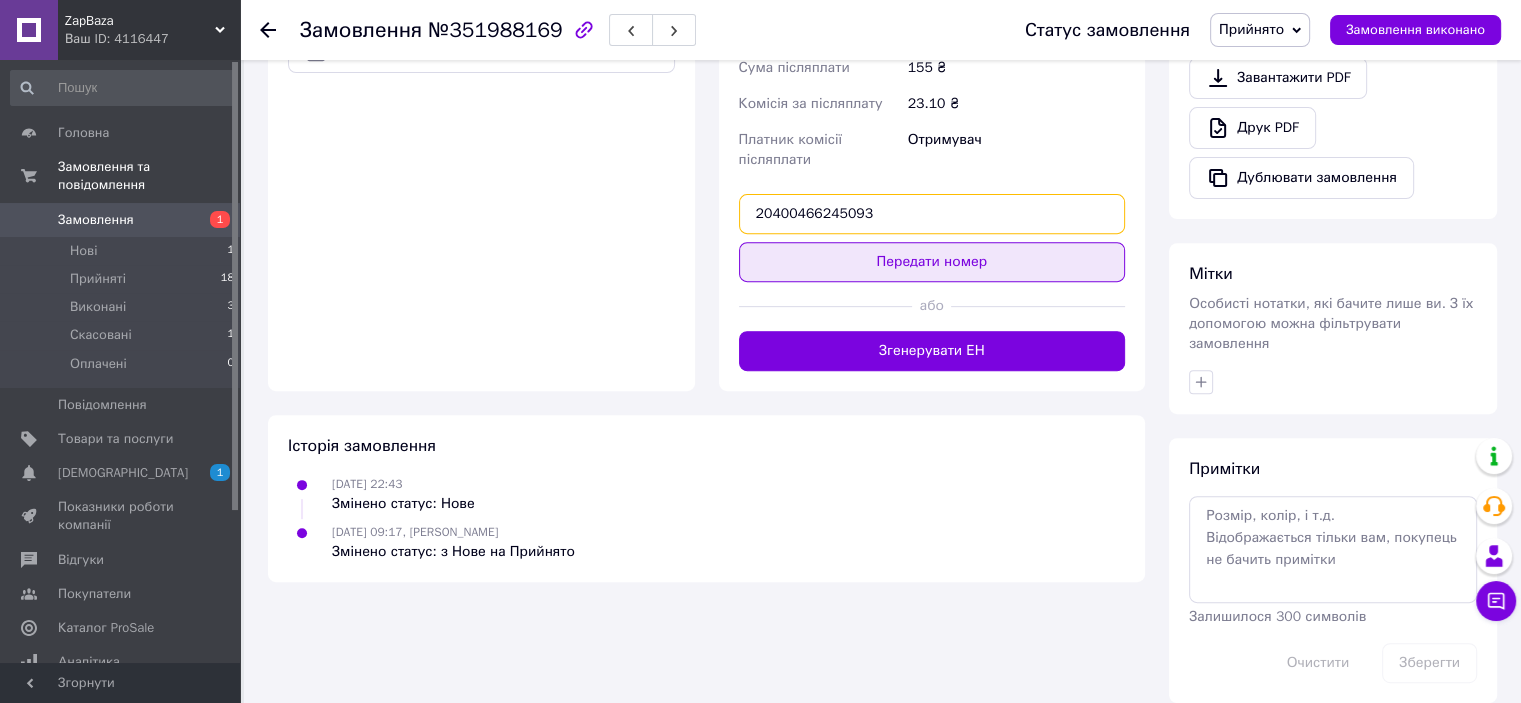 type on "20400466245093" 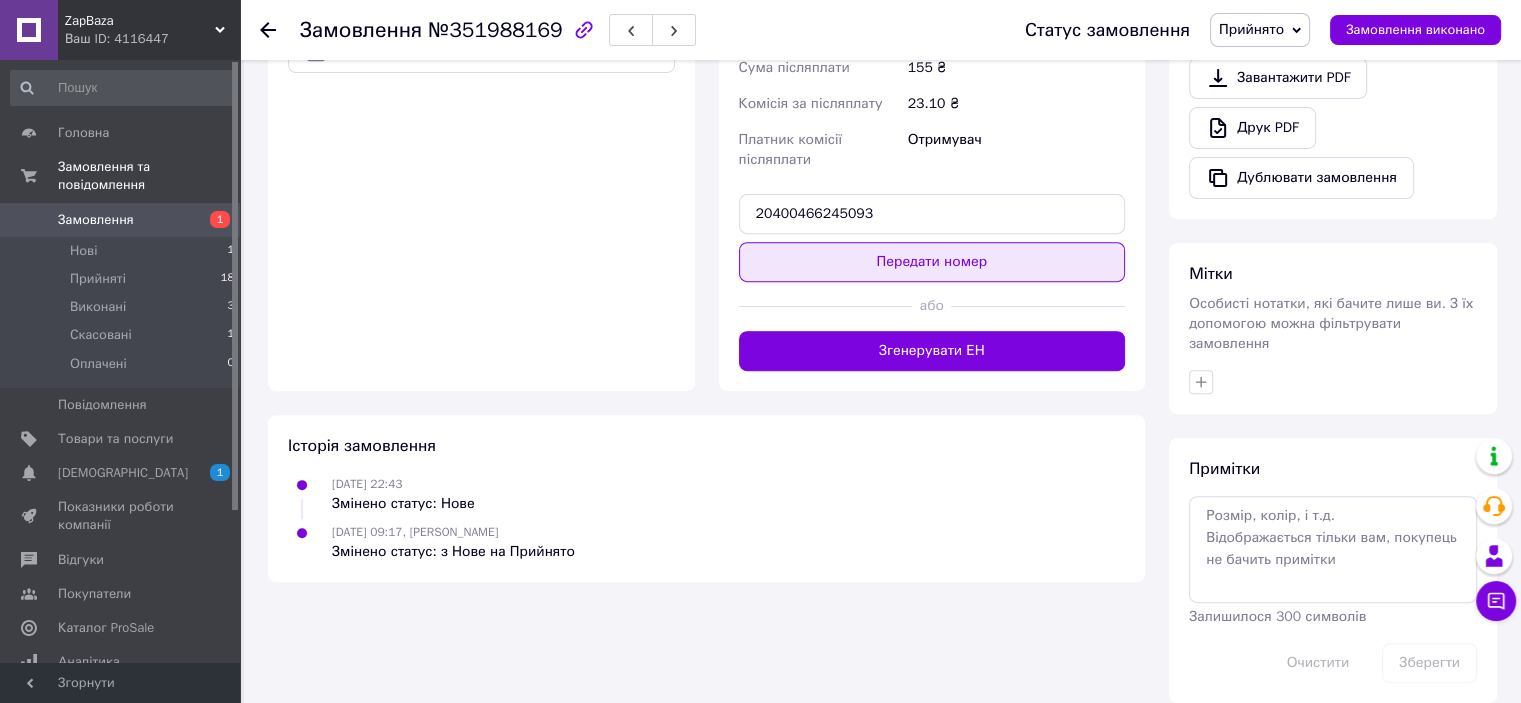 click on "Передати номер" at bounding box center [932, 262] 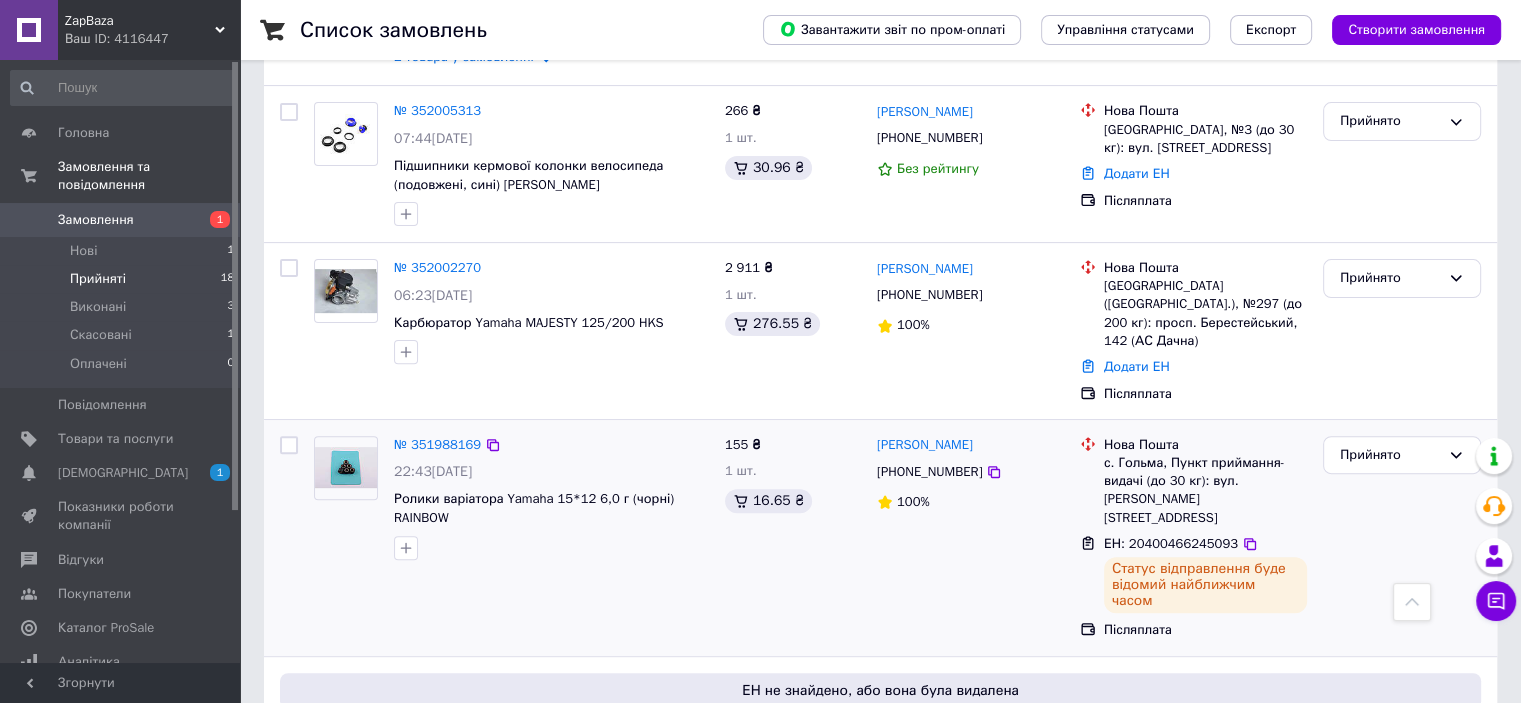 scroll, scrollTop: 500, scrollLeft: 0, axis: vertical 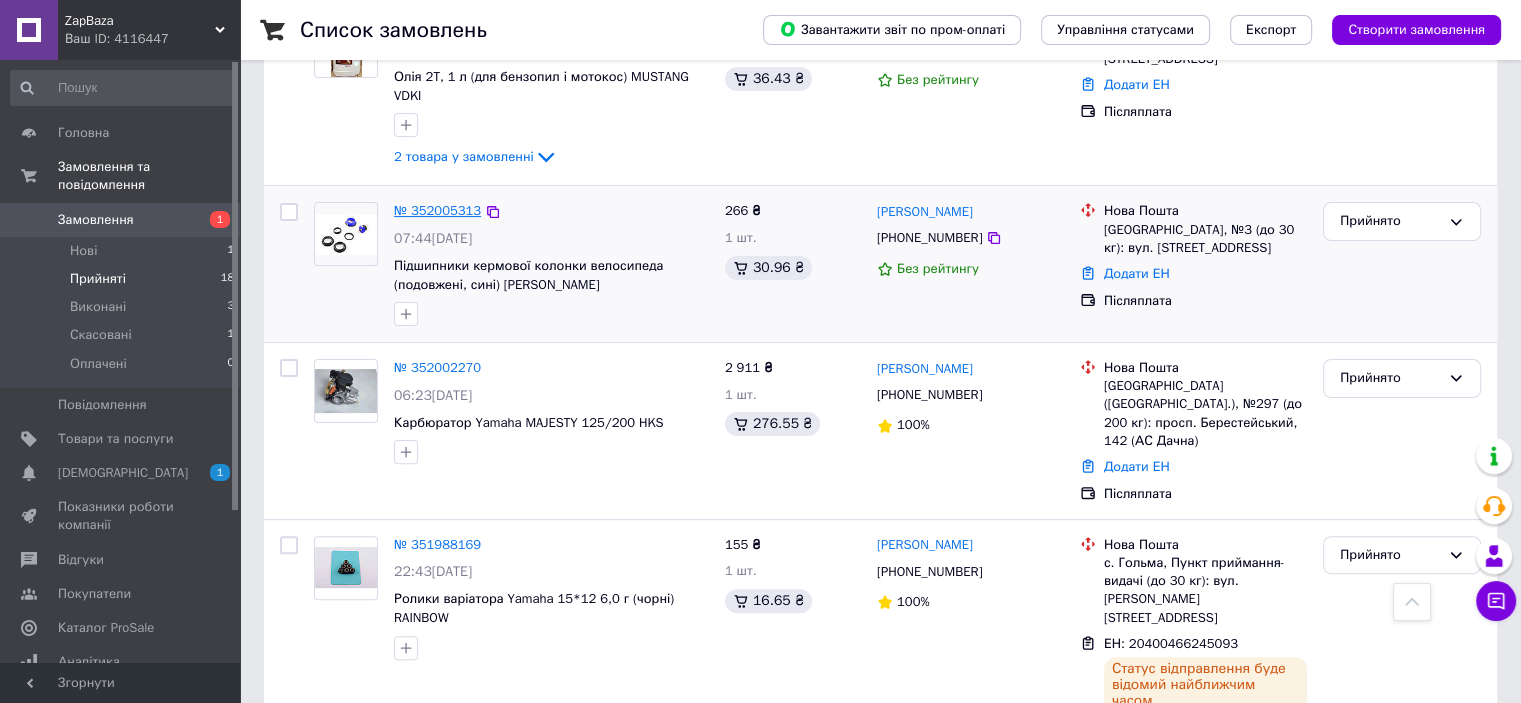 click on "№ 352005313" at bounding box center [437, 210] 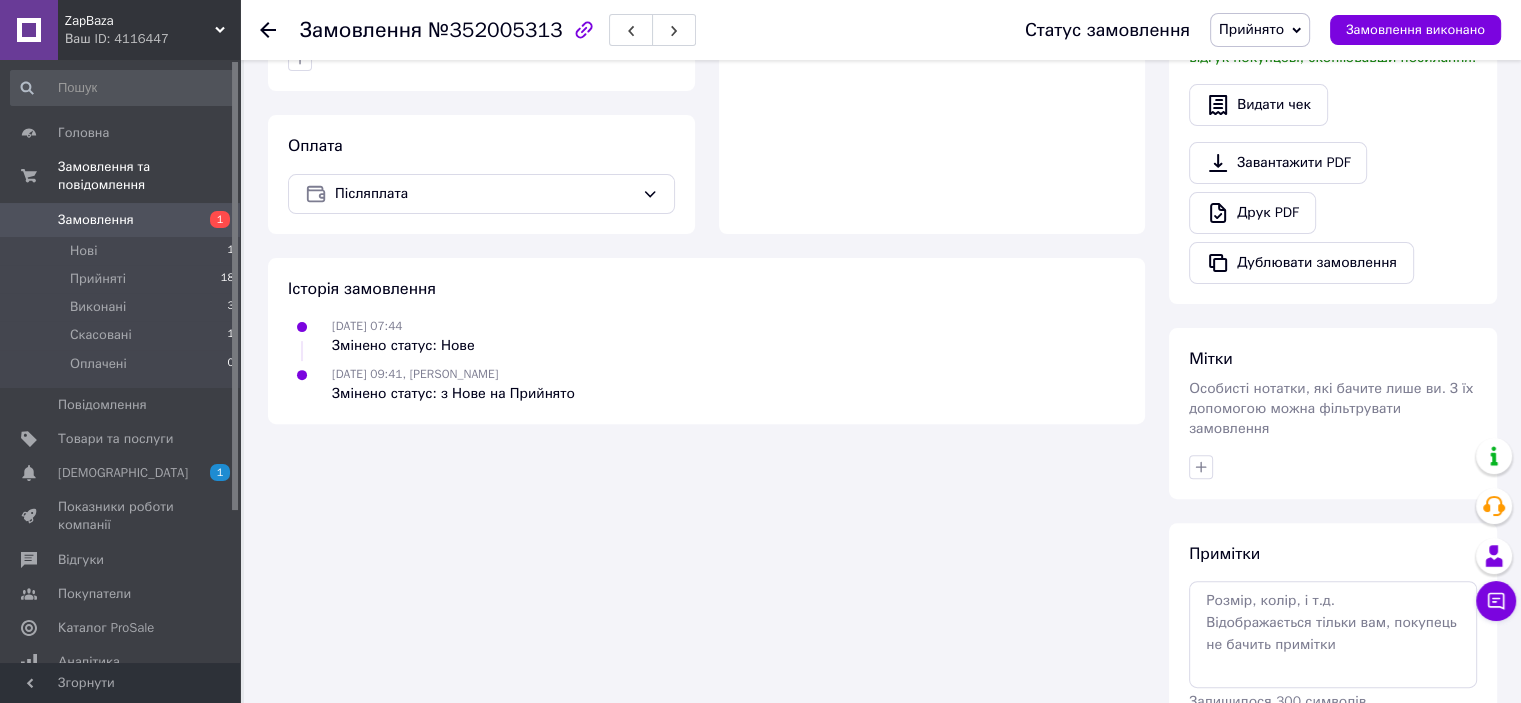 scroll, scrollTop: 492, scrollLeft: 0, axis: vertical 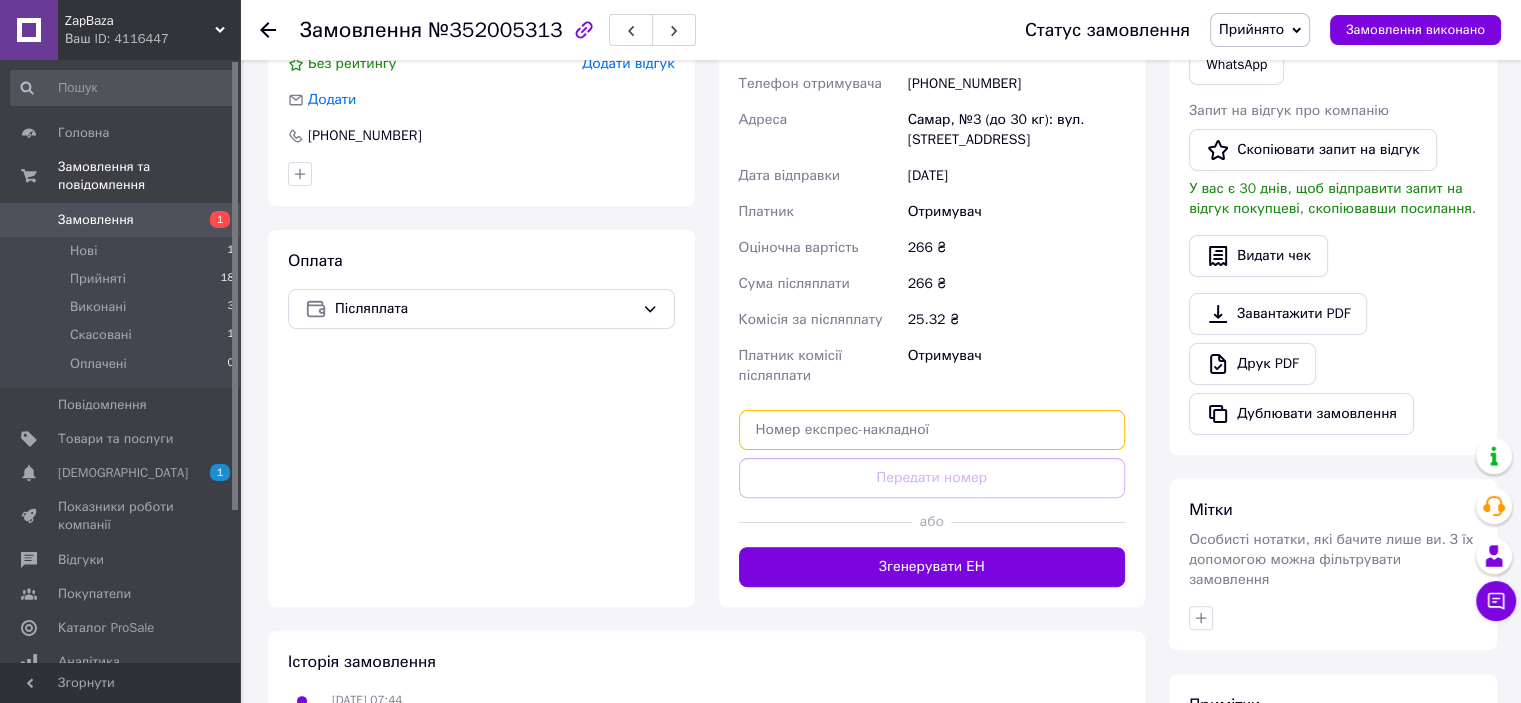 paste on "20400466245141" 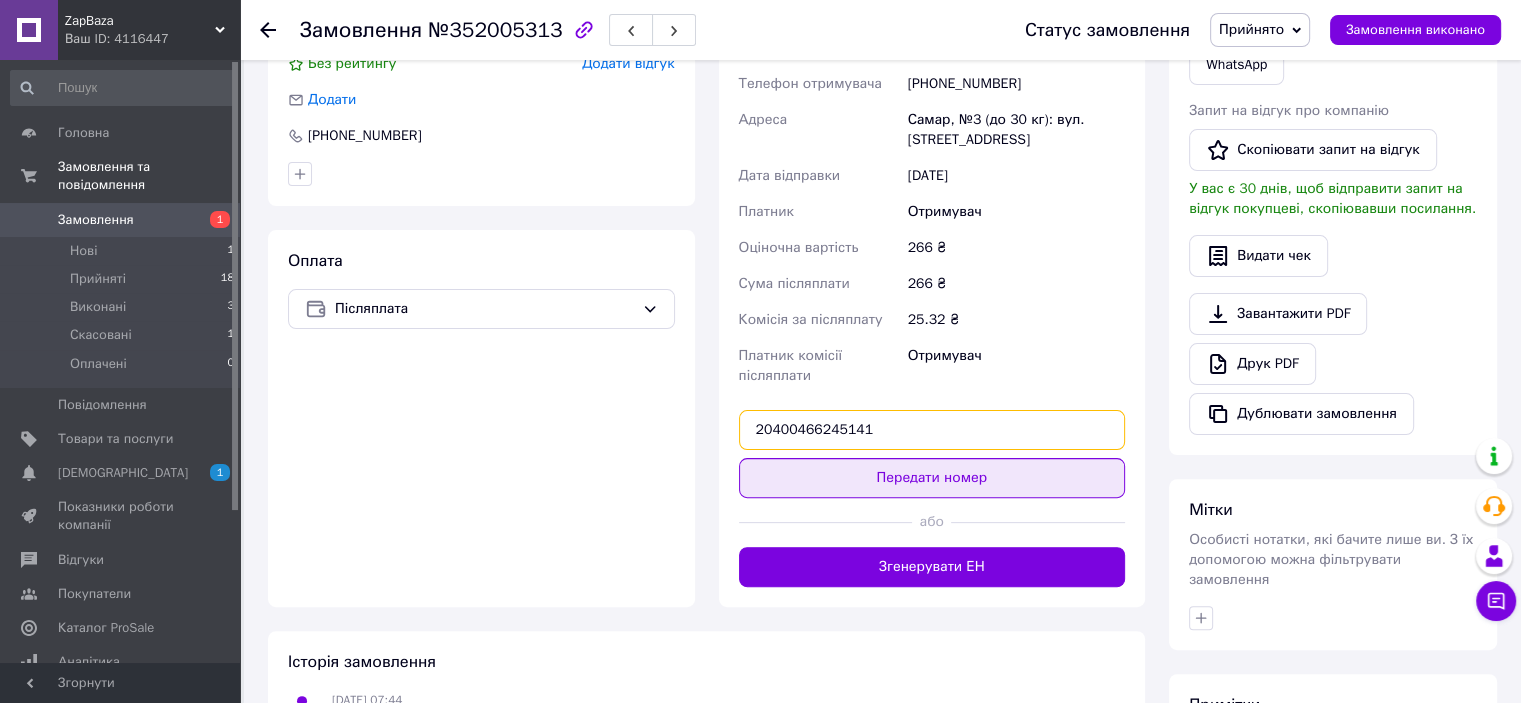 type on "20400466245141" 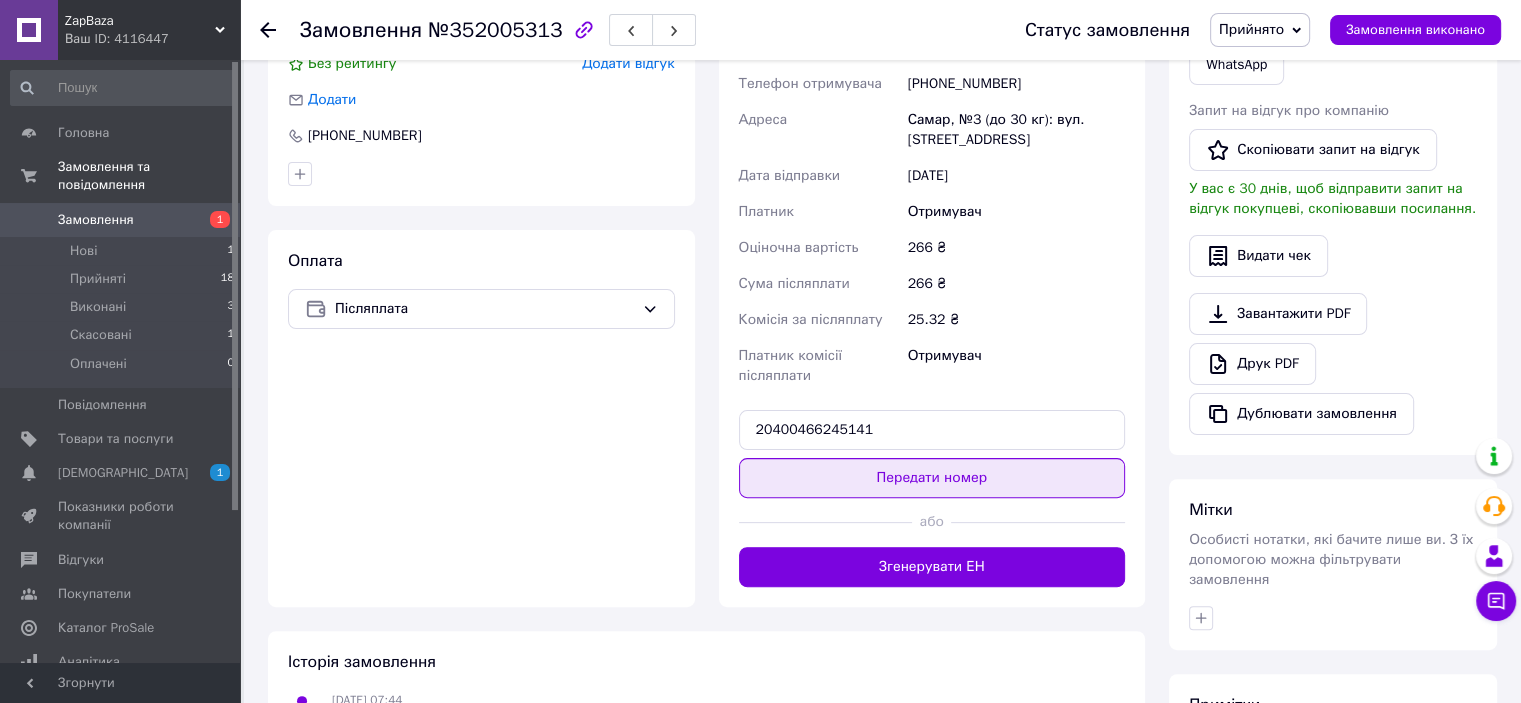 click on "Передати номер" at bounding box center (932, 478) 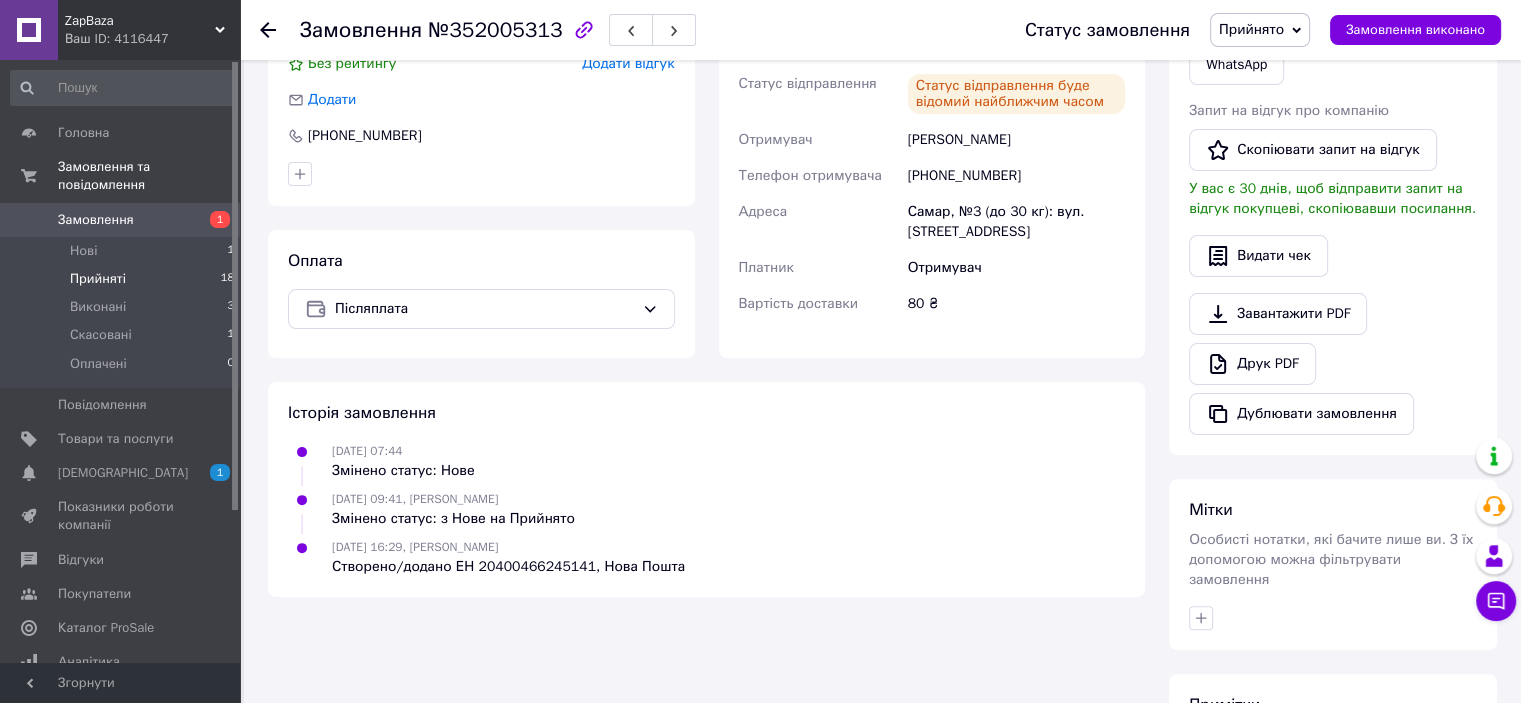 click on "Прийняті 18" at bounding box center (123, 279) 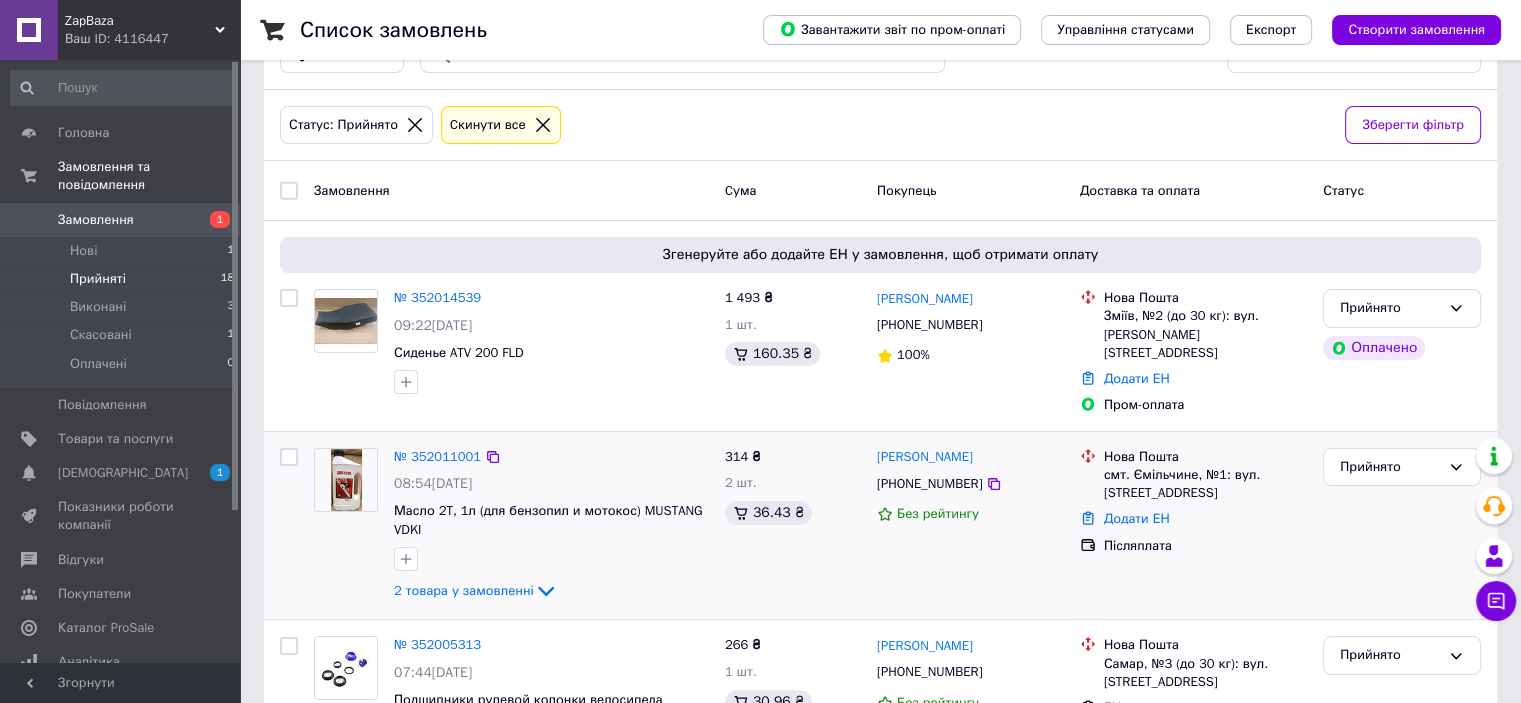 scroll, scrollTop: 100, scrollLeft: 0, axis: vertical 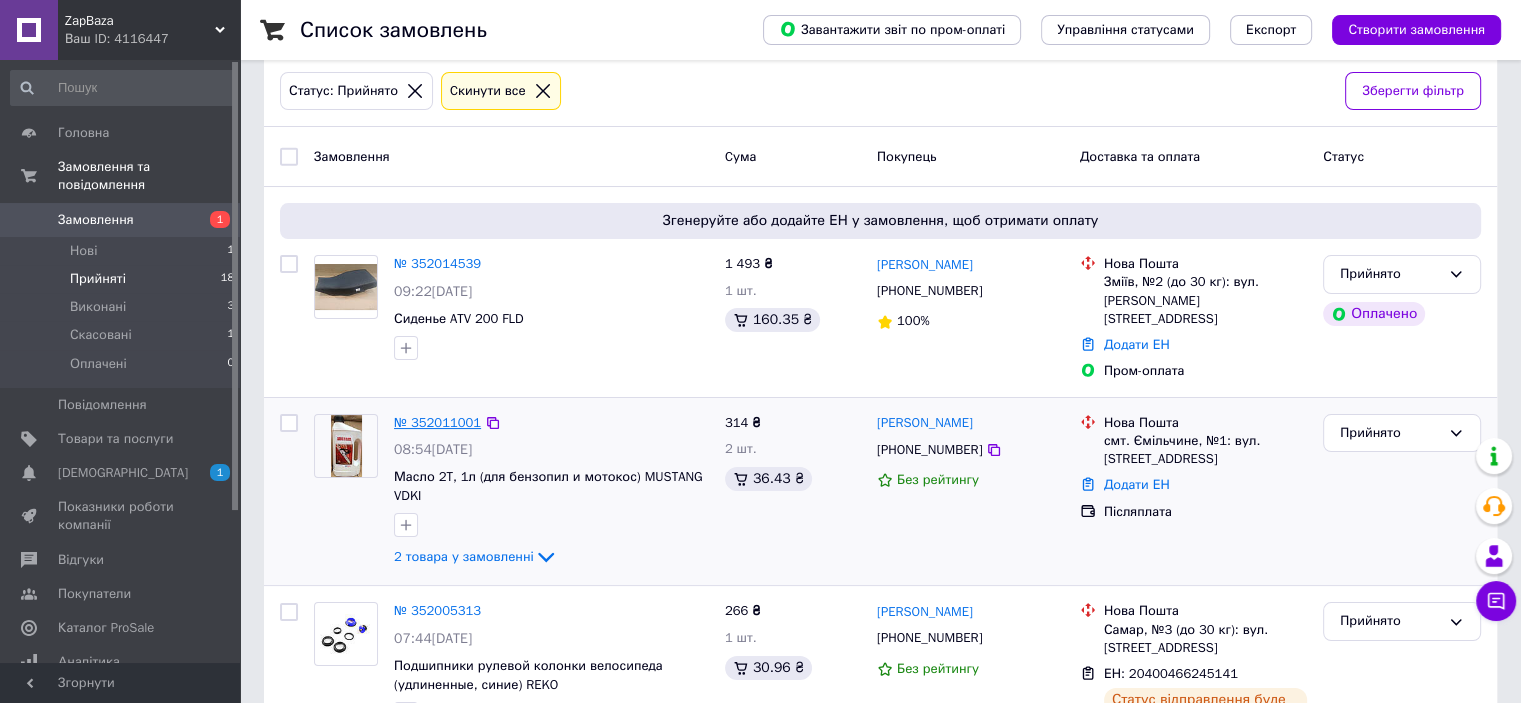 click on "№ 352011001" at bounding box center (437, 422) 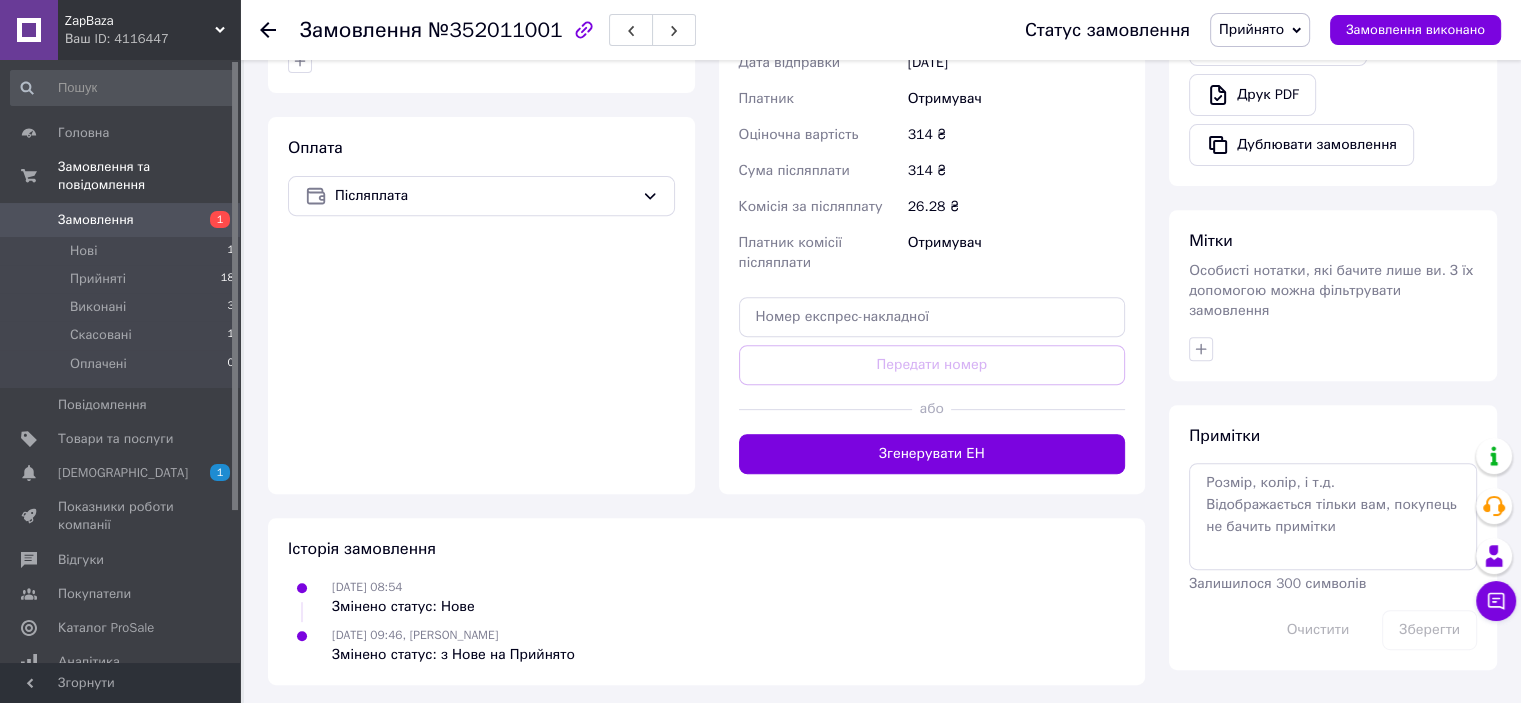 scroll, scrollTop: 766, scrollLeft: 0, axis: vertical 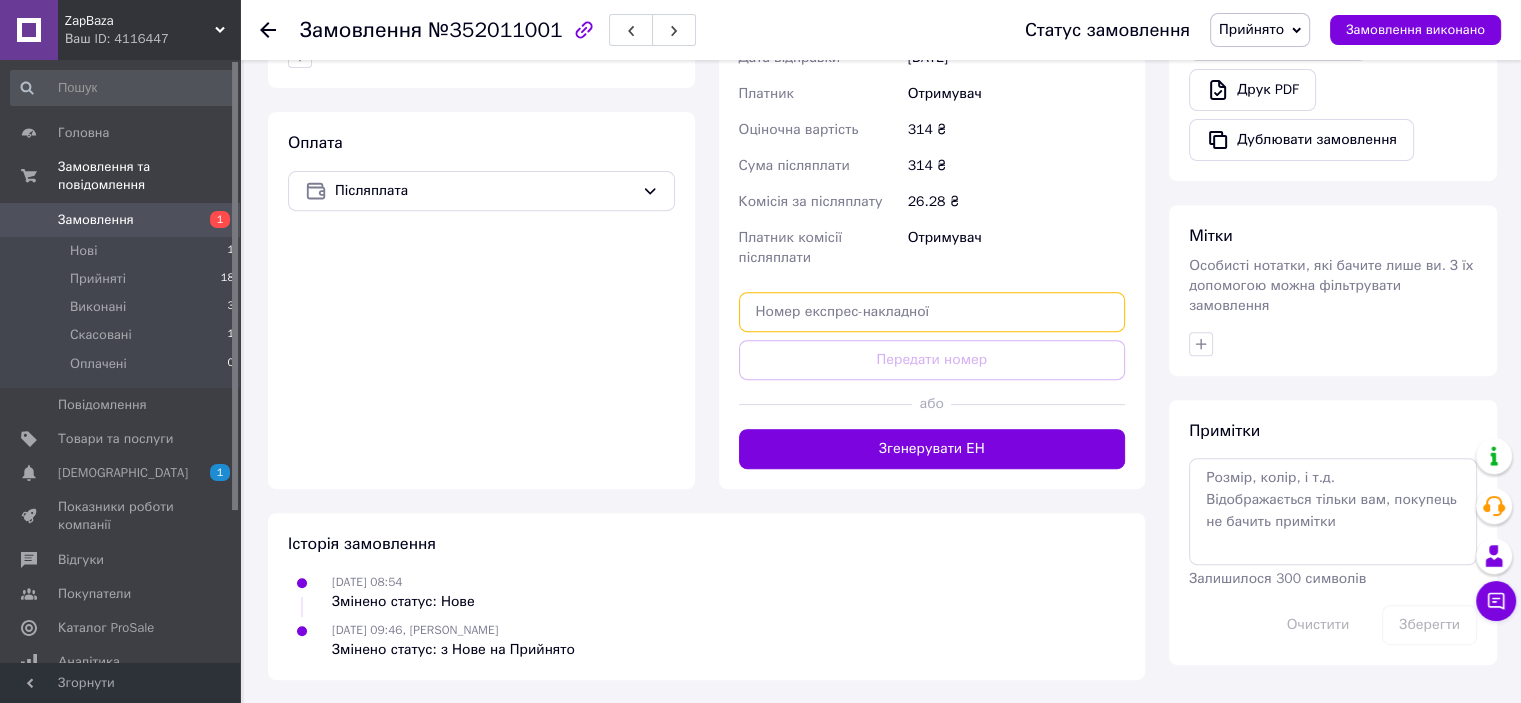 paste on "20400466245166" 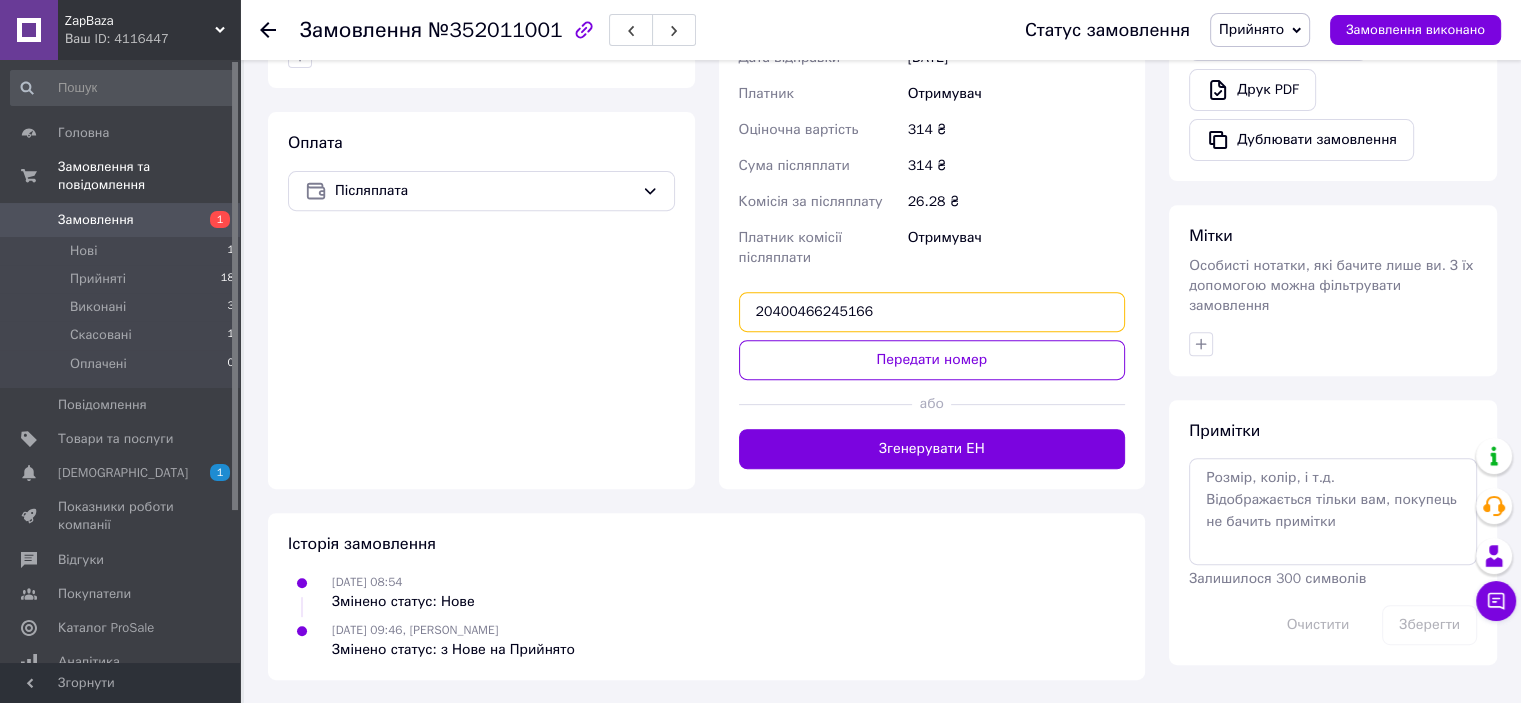 type on "20400466245166" 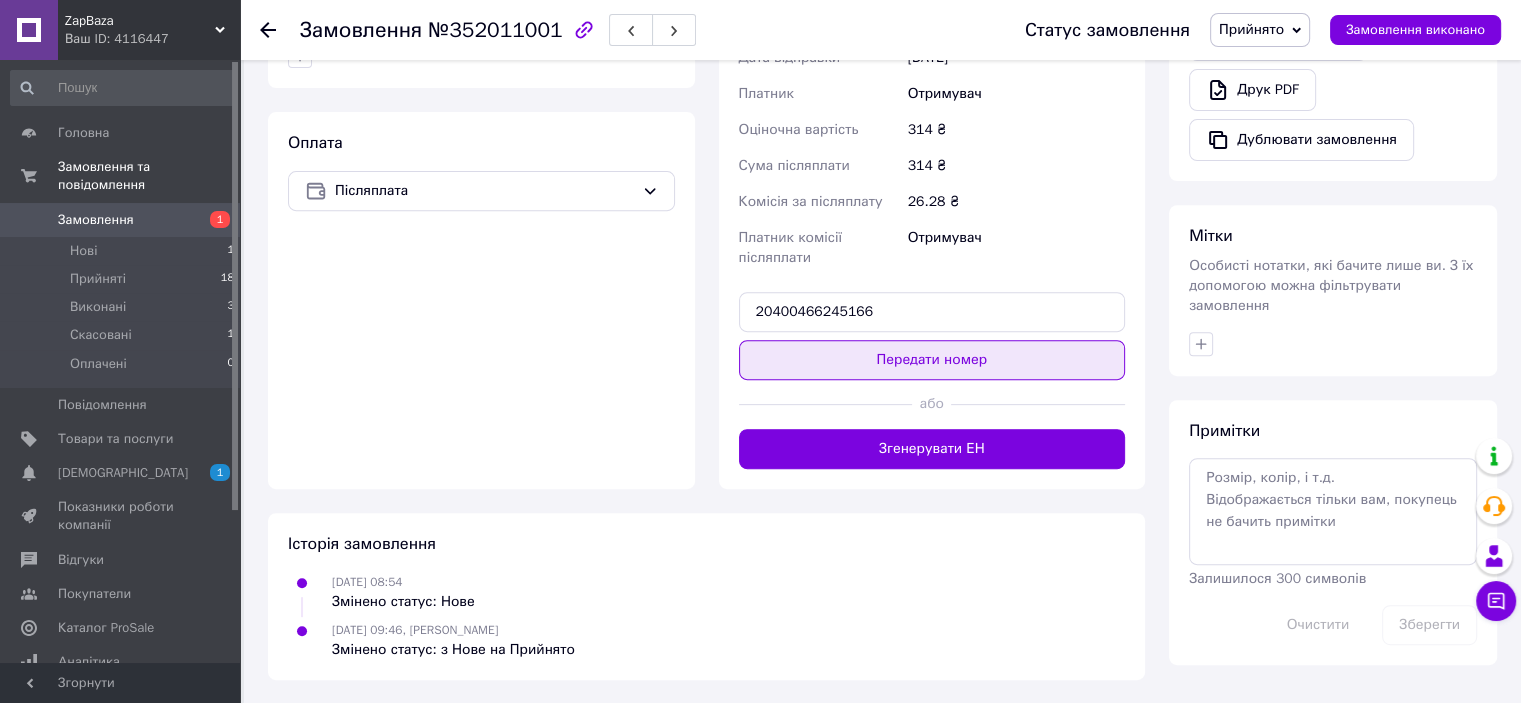 click on "Передати номер" at bounding box center [932, 360] 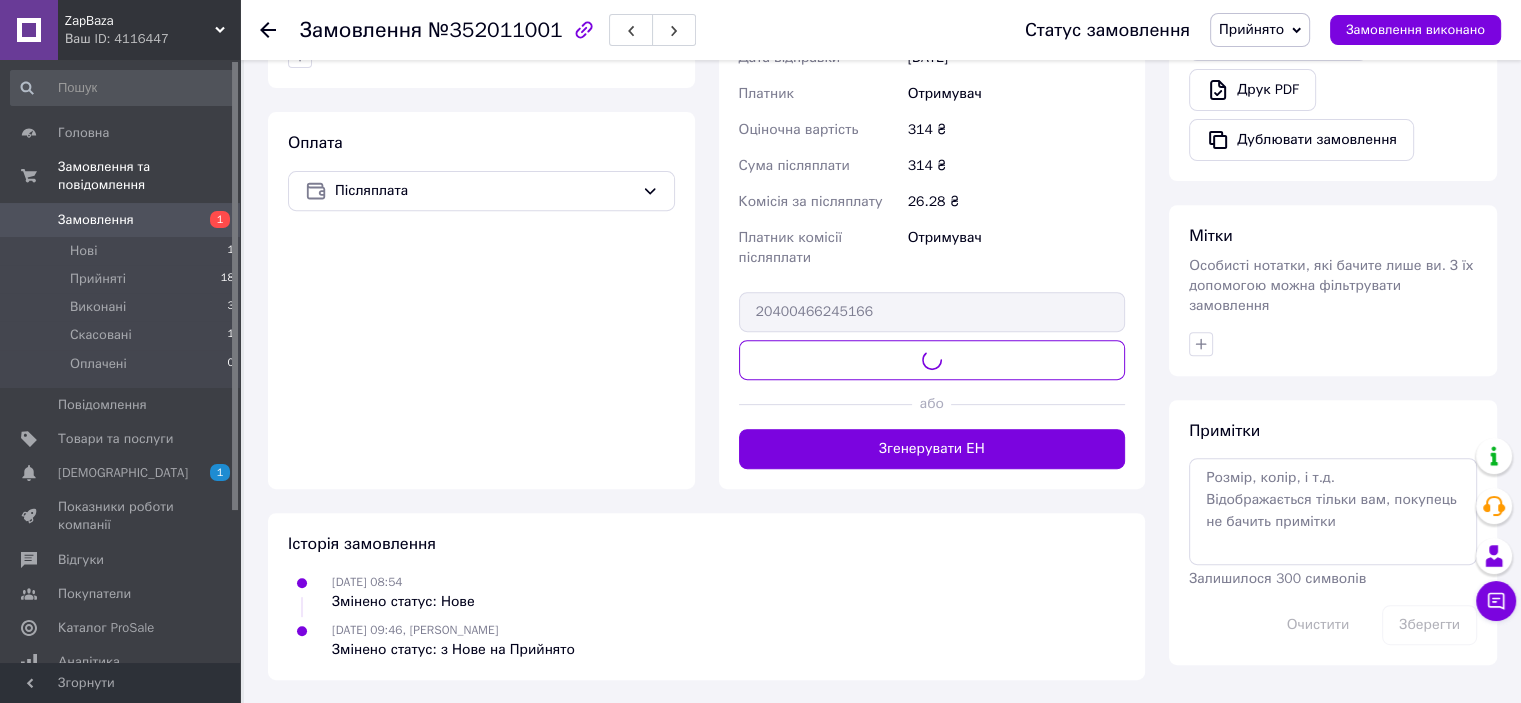 scroll, scrollTop: 728, scrollLeft: 0, axis: vertical 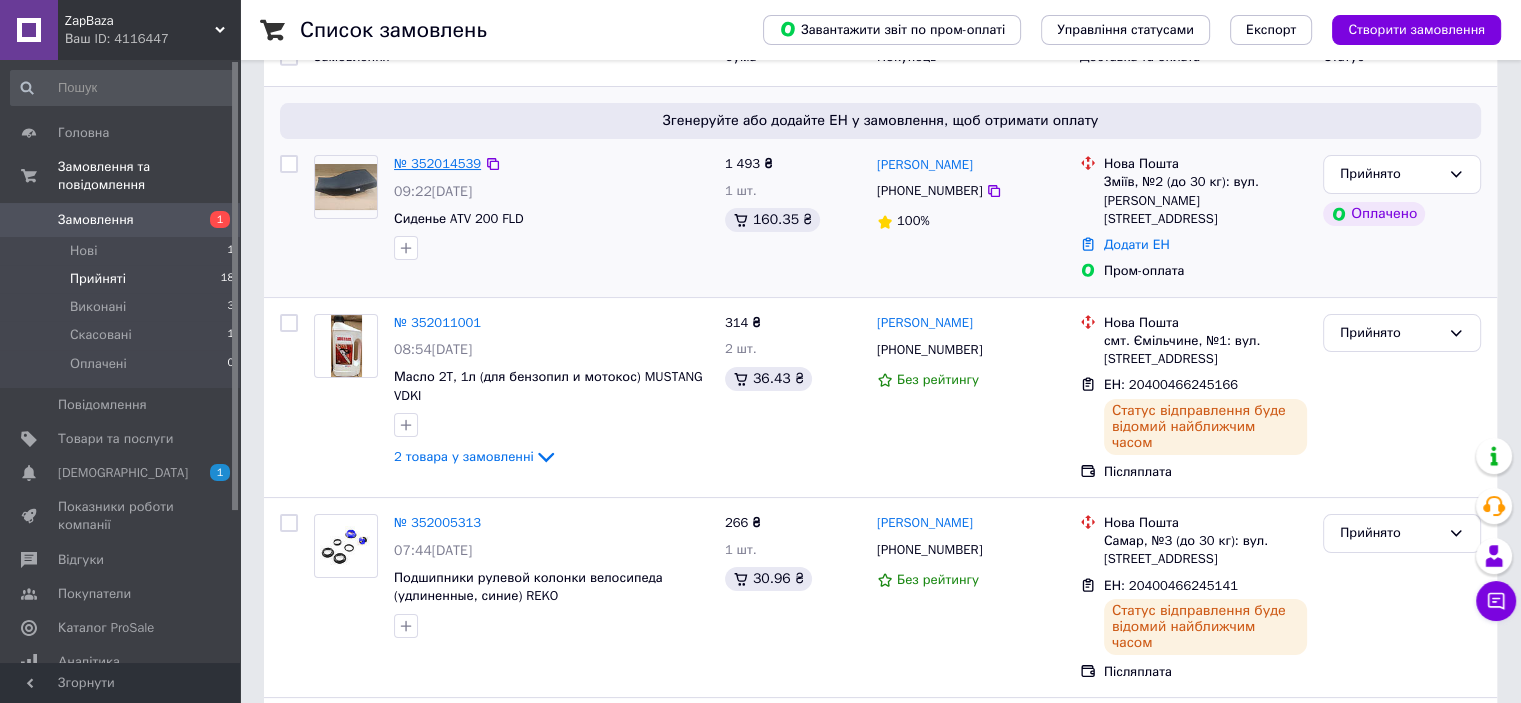click on "№ 352014539" at bounding box center [437, 163] 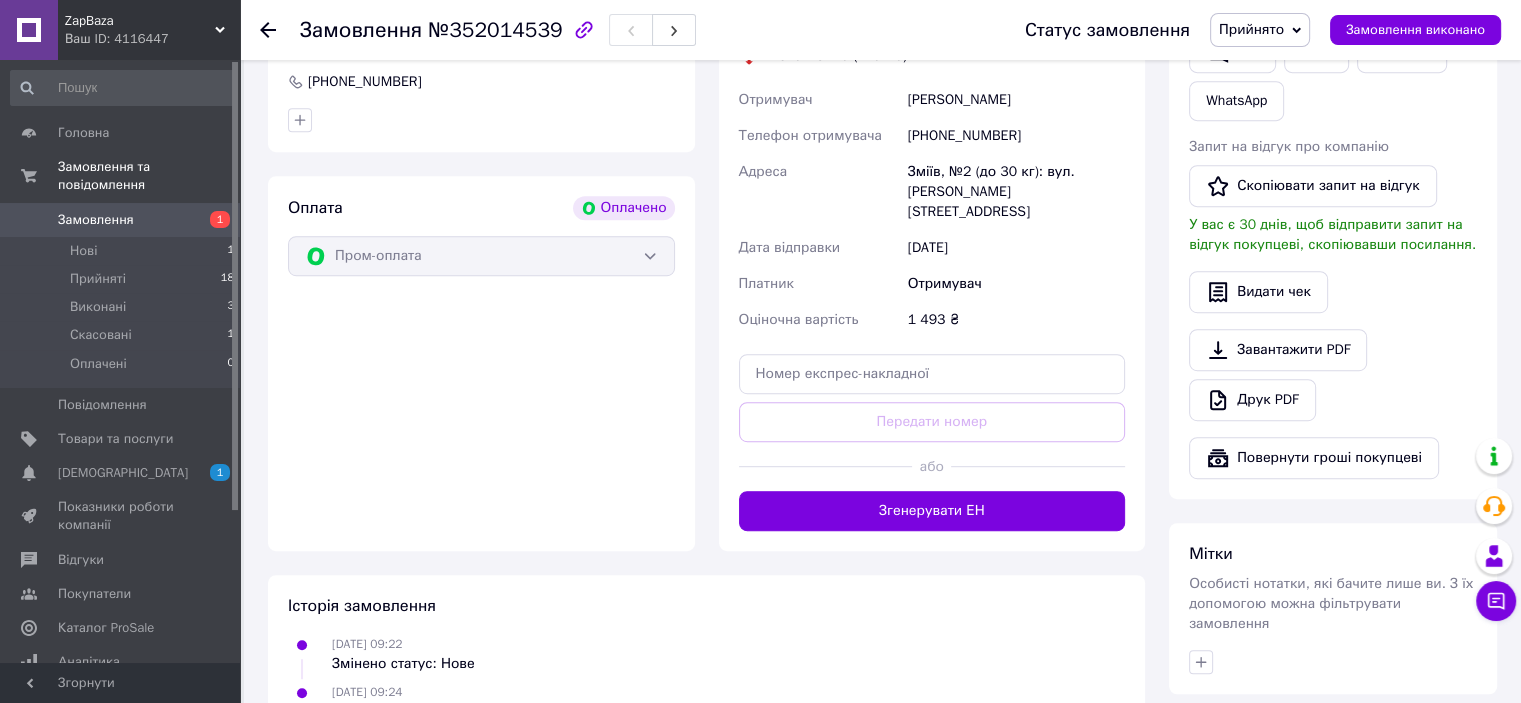 scroll, scrollTop: 1100, scrollLeft: 0, axis: vertical 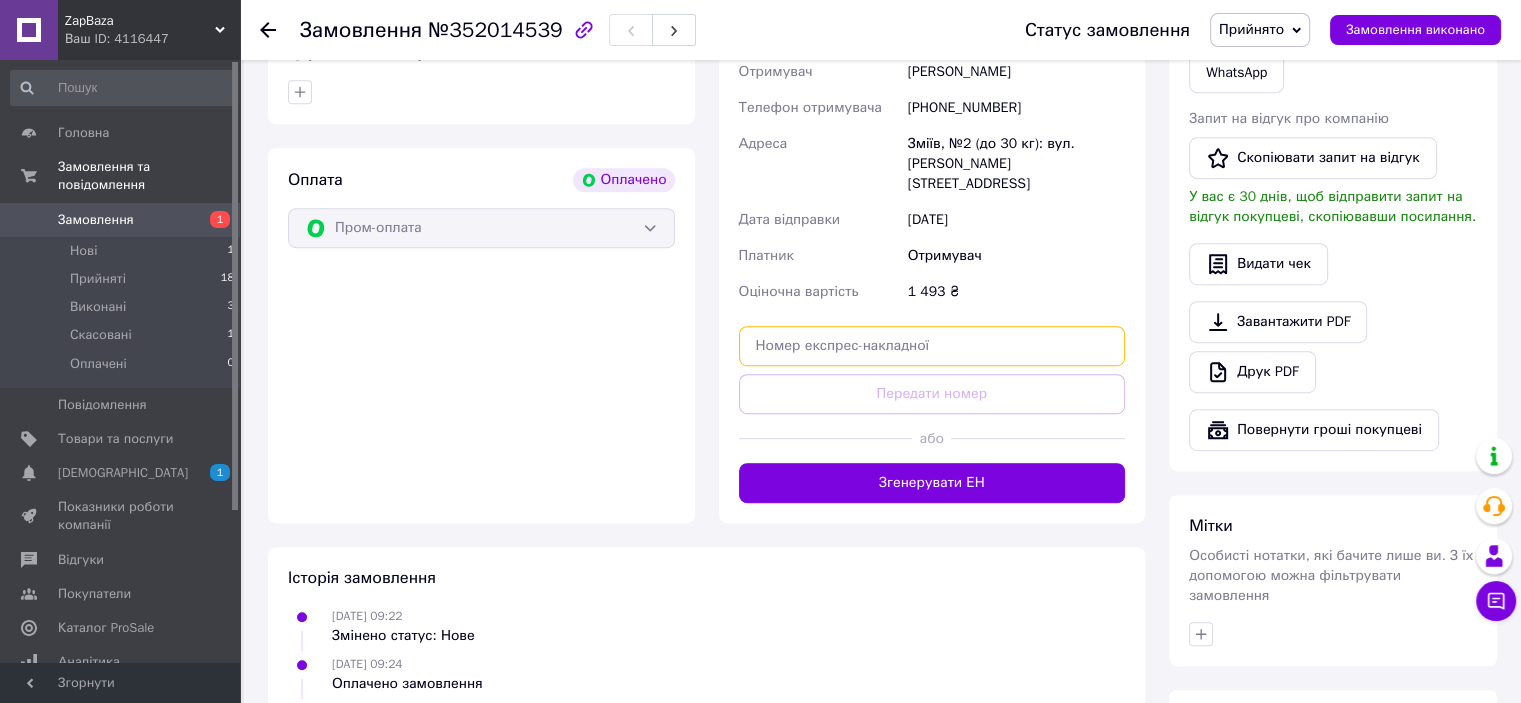 paste on "20400466246052" 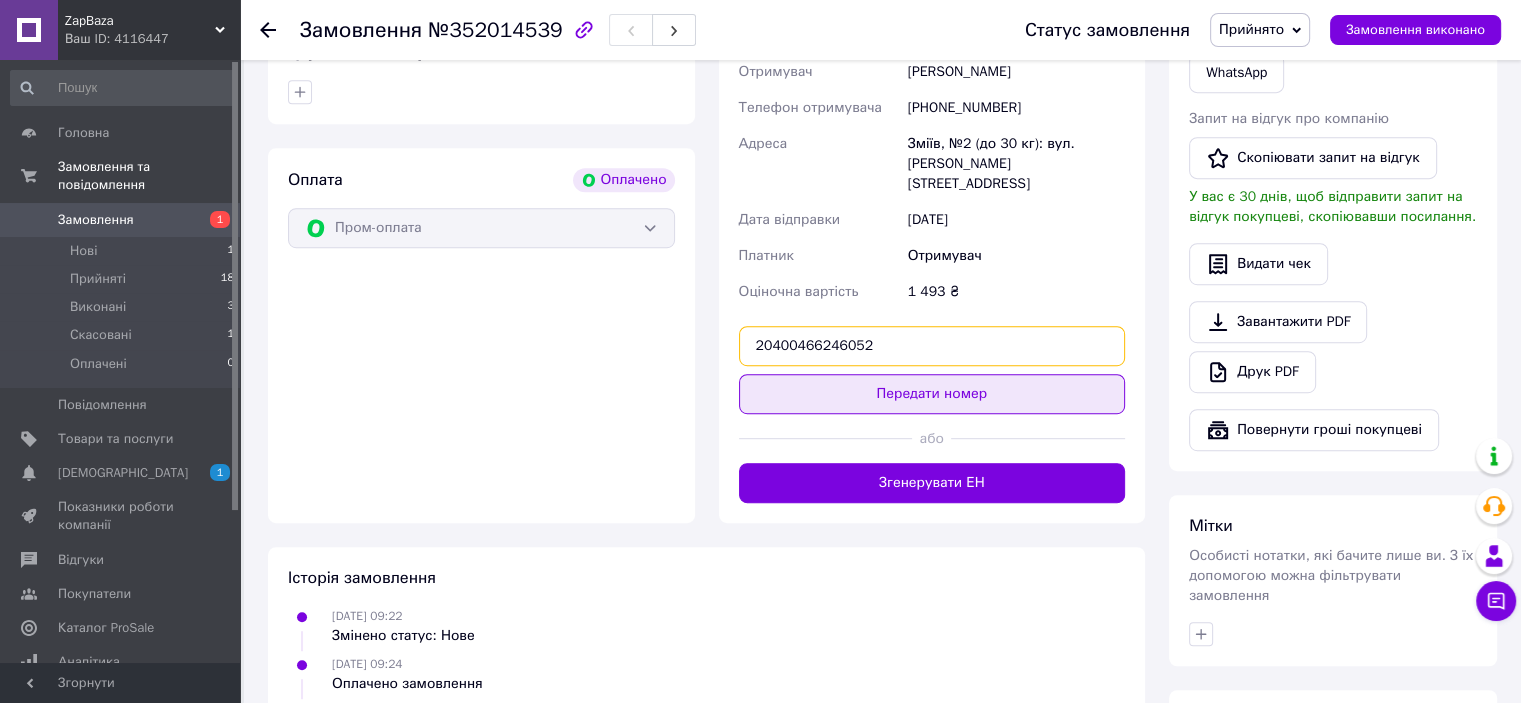 type on "20400466246052" 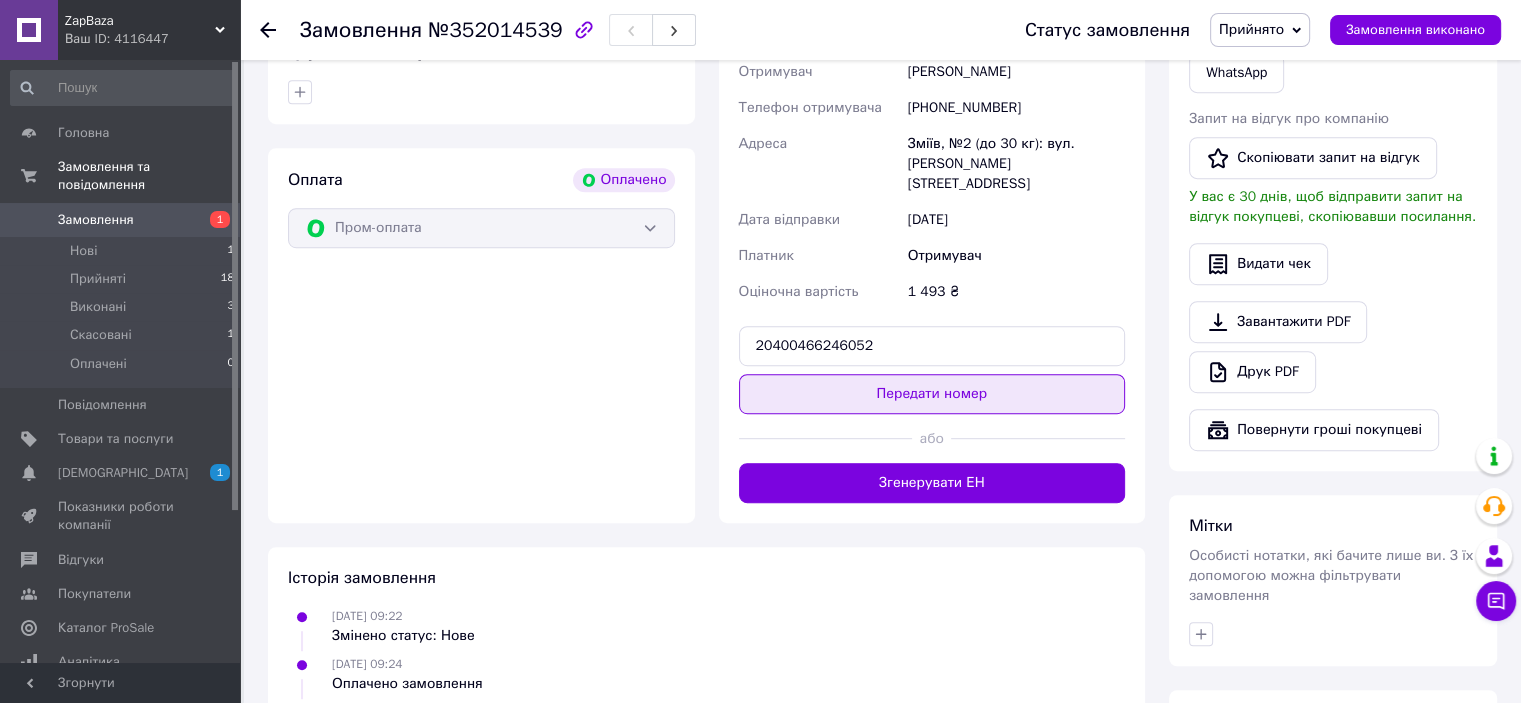 click on "Передати номер" at bounding box center (932, 394) 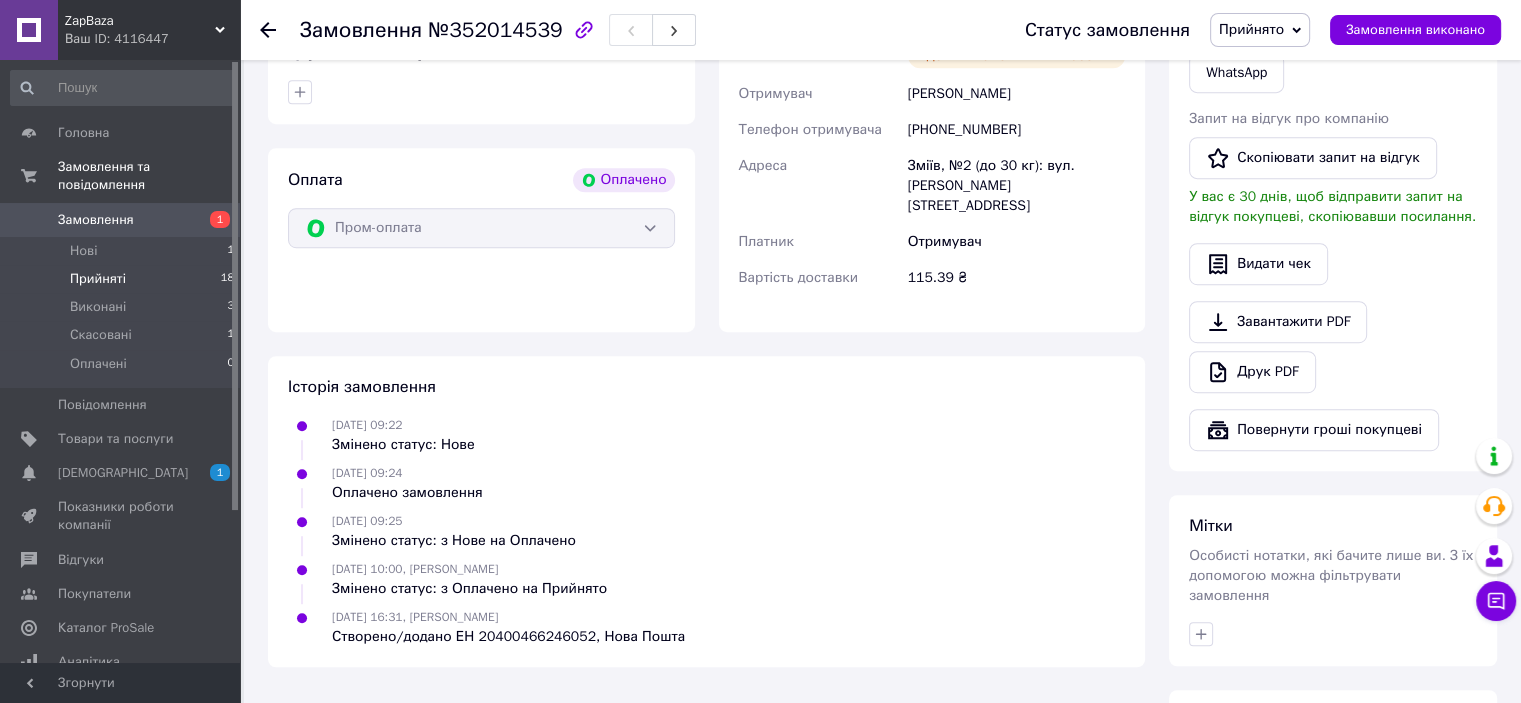 click on "Прийняті 18" at bounding box center (123, 279) 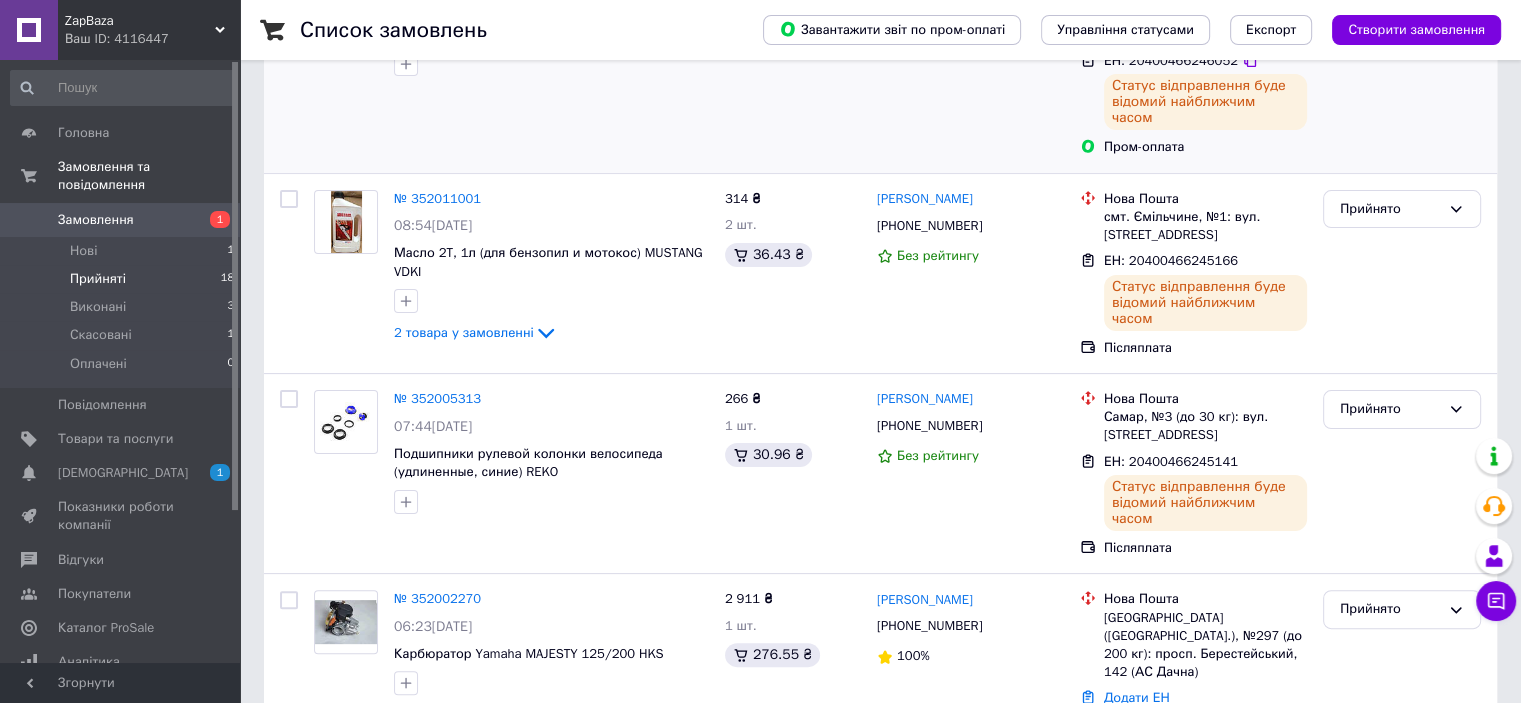 scroll, scrollTop: 400, scrollLeft: 0, axis: vertical 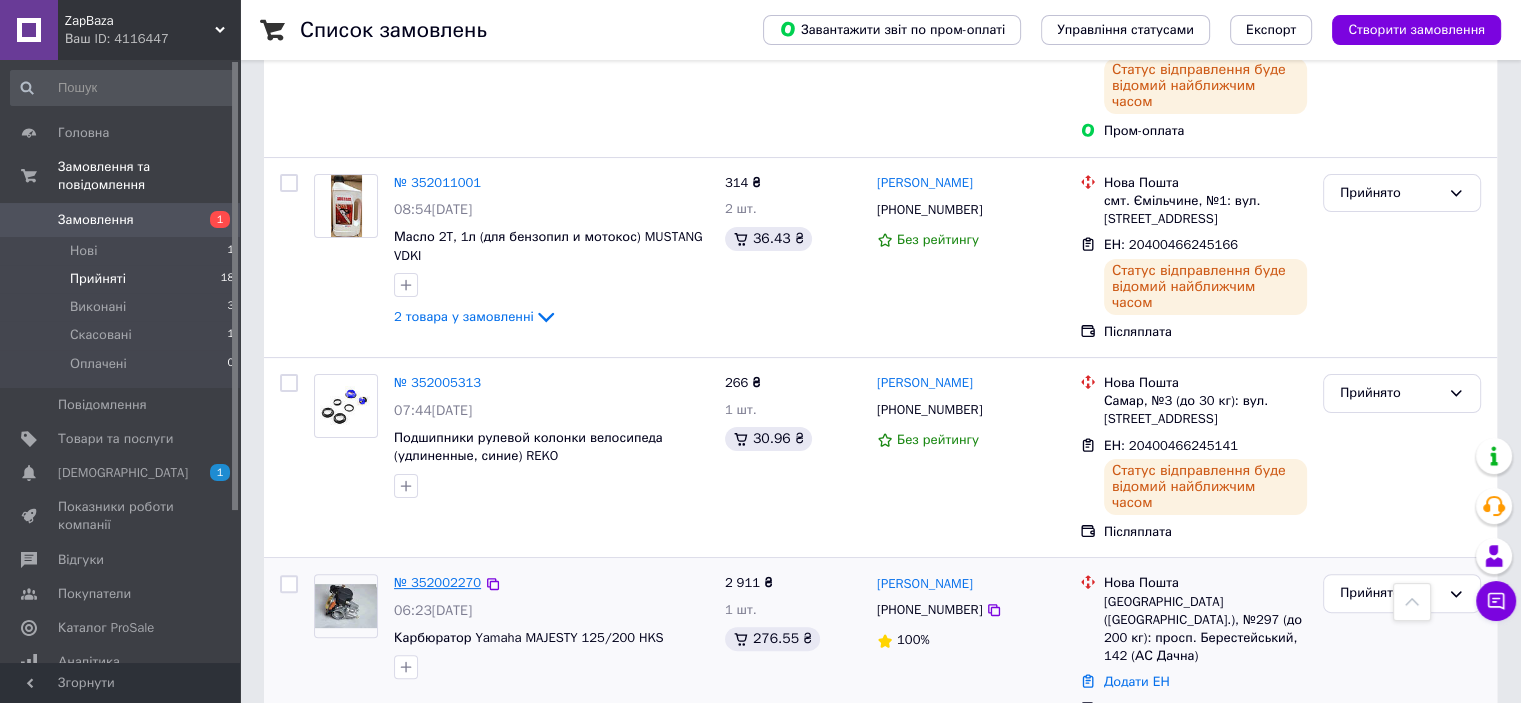click on "№ 352002270" at bounding box center (437, 582) 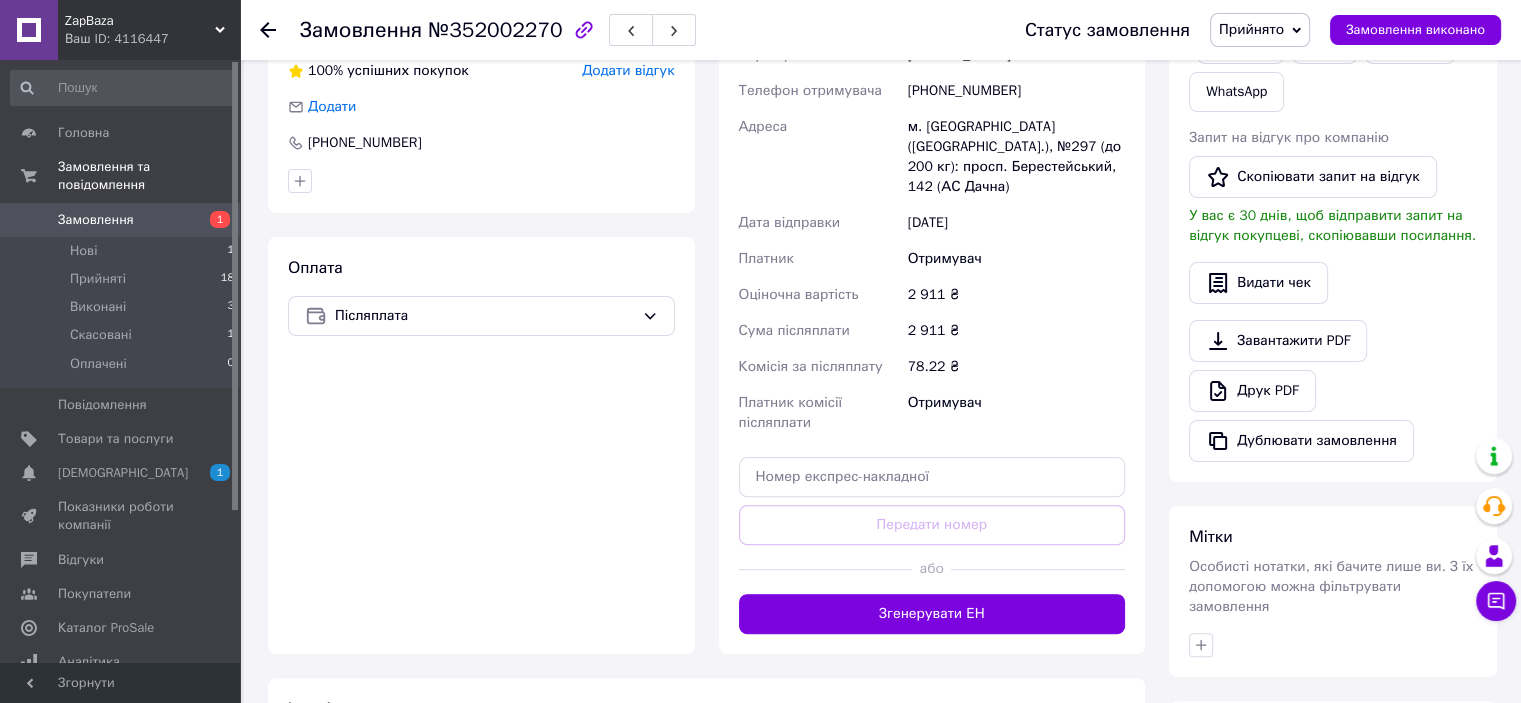 scroll, scrollTop: 500, scrollLeft: 0, axis: vertical 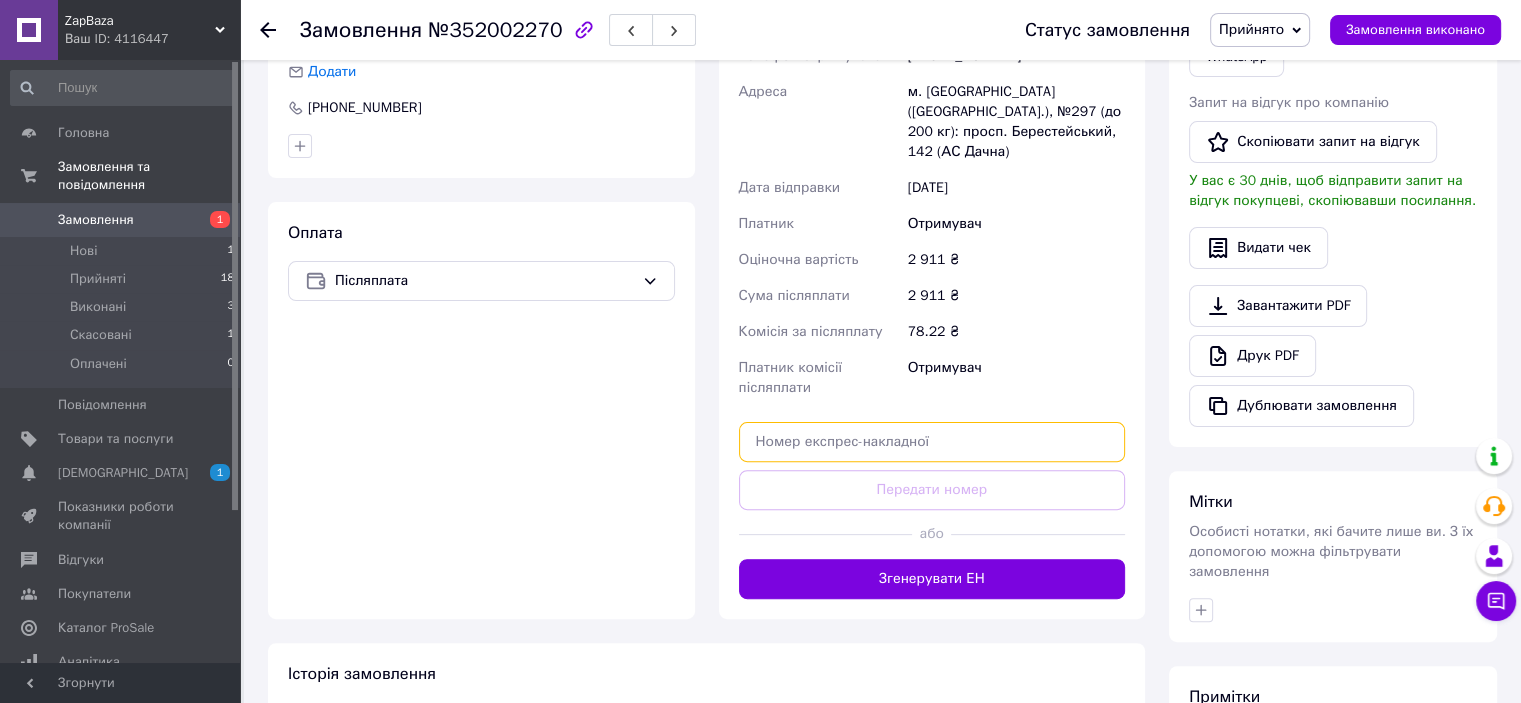 paste on "20400466245190" 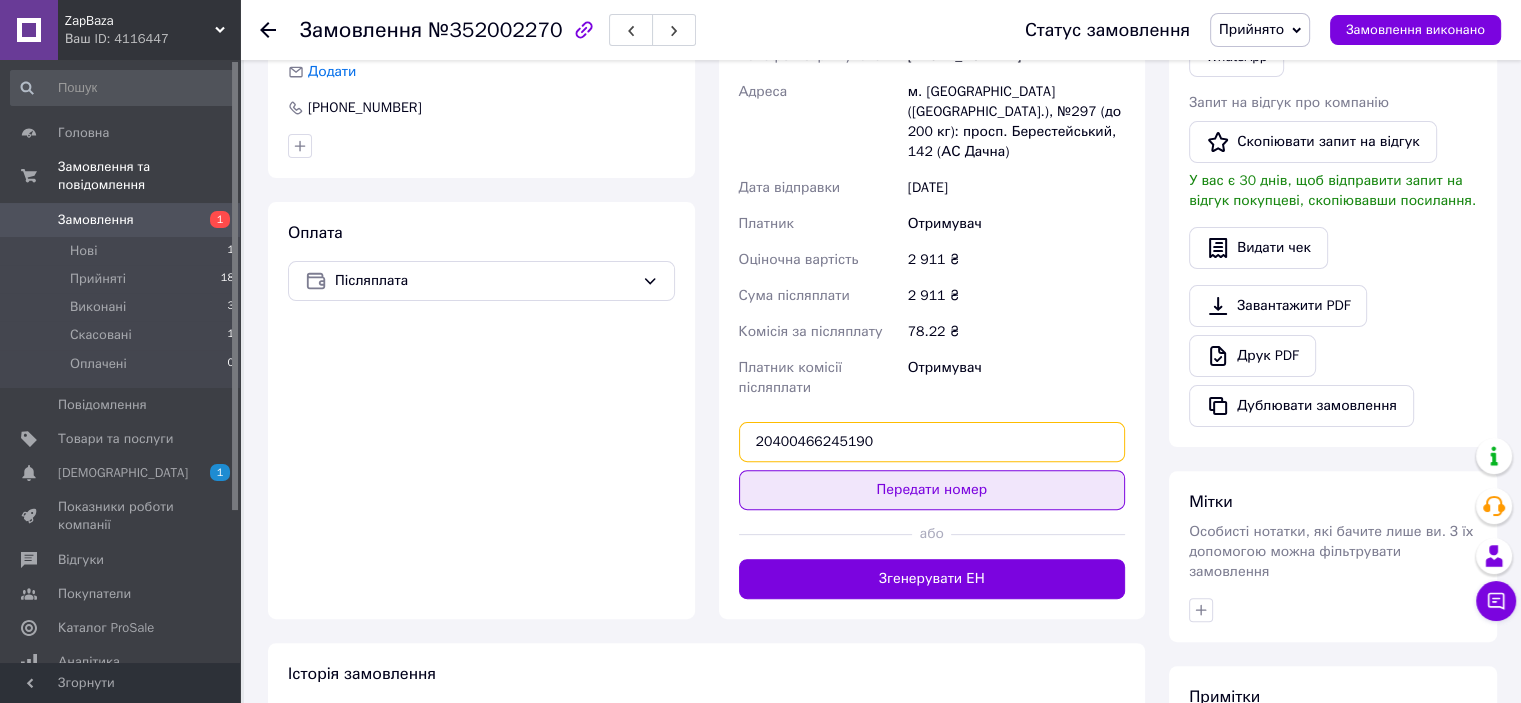 type on "20400466245190" 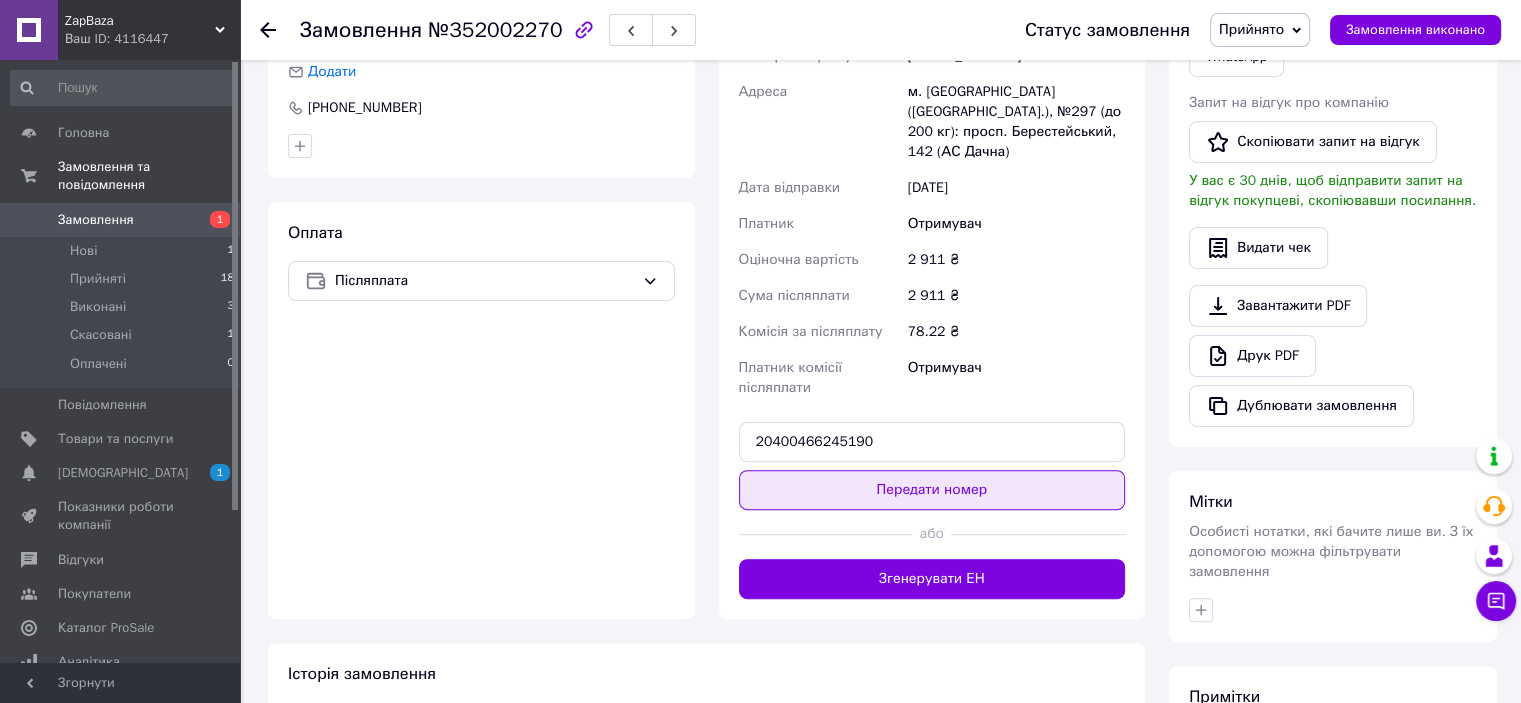 click on "Передати номер" at bounding box center (932, 490) 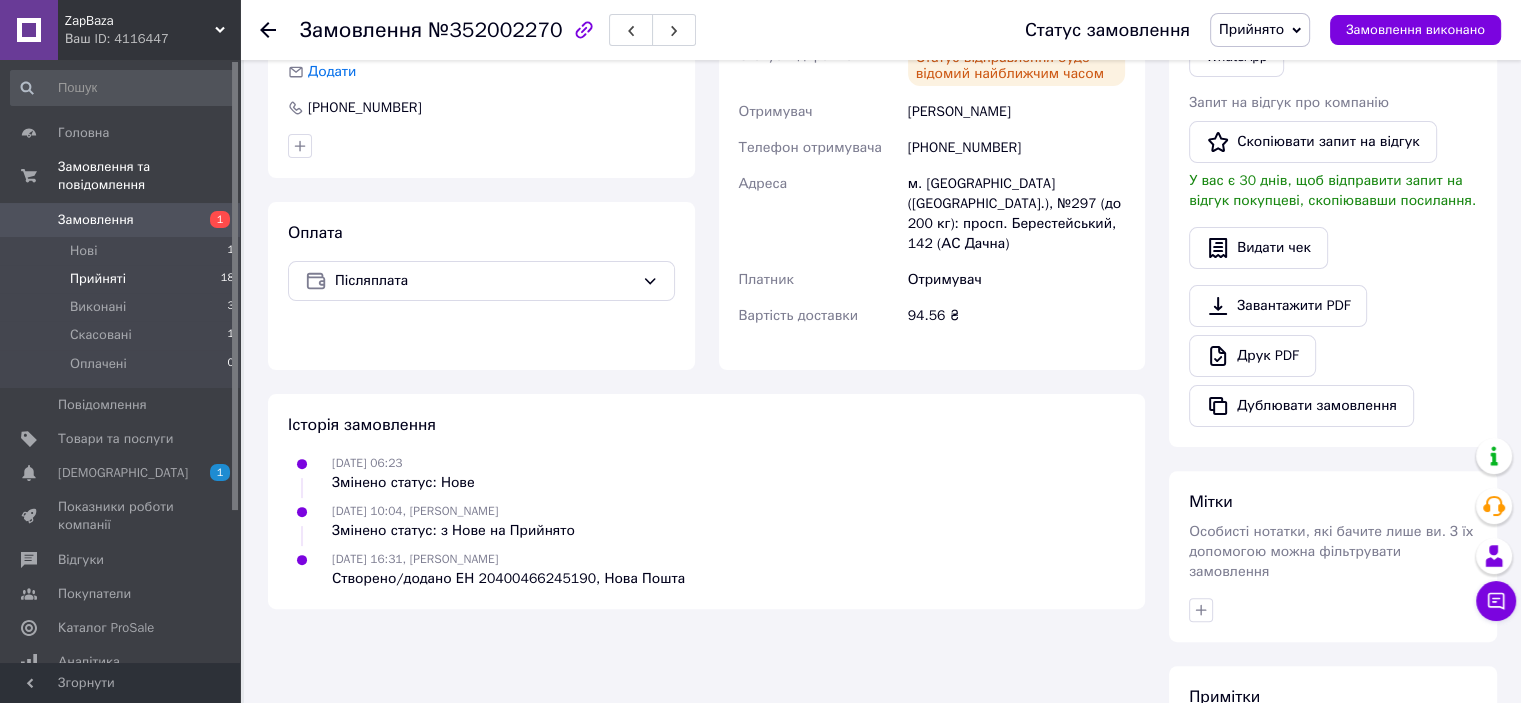 click on "Прийняті 18" at bounding box center (123, 279) 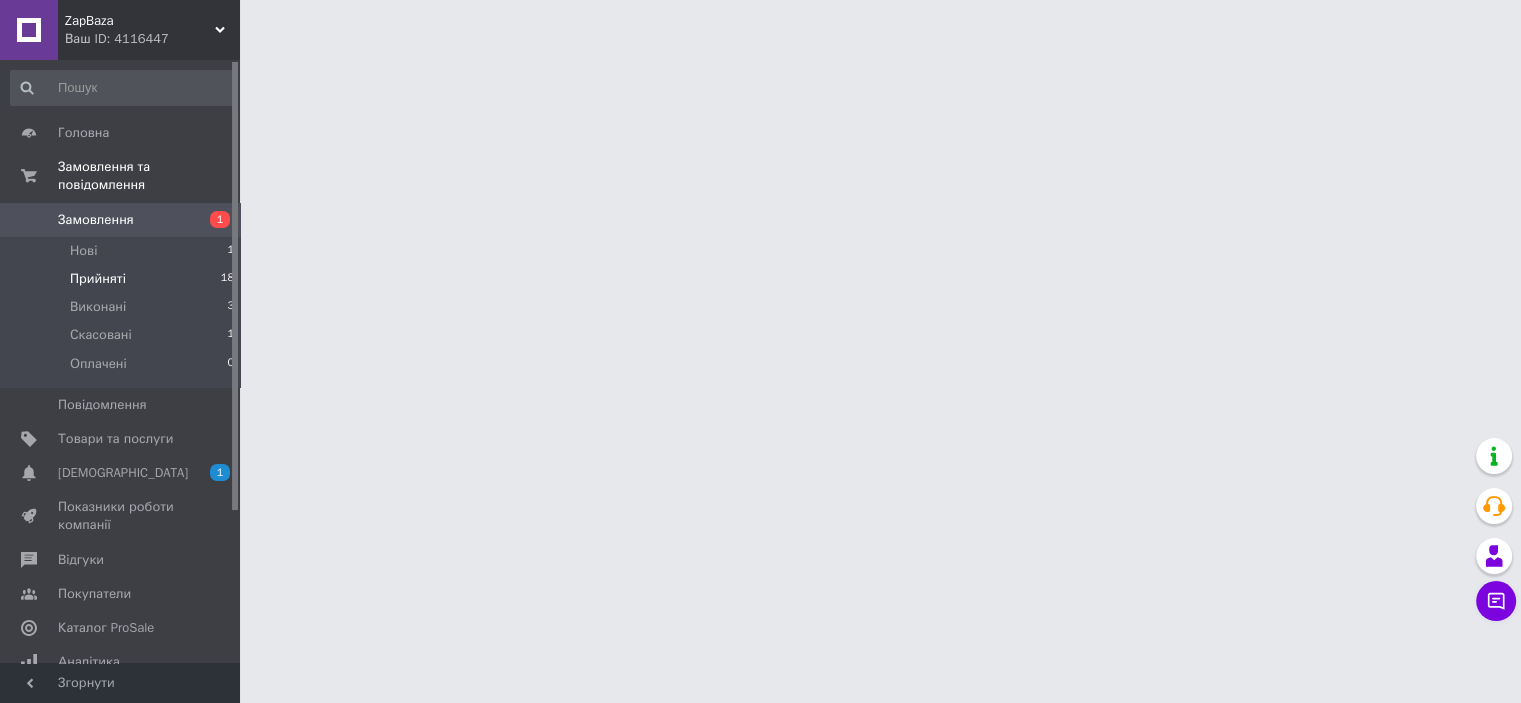 scroll, scrollTop: 0, scrollLeft: 0, axis: both 